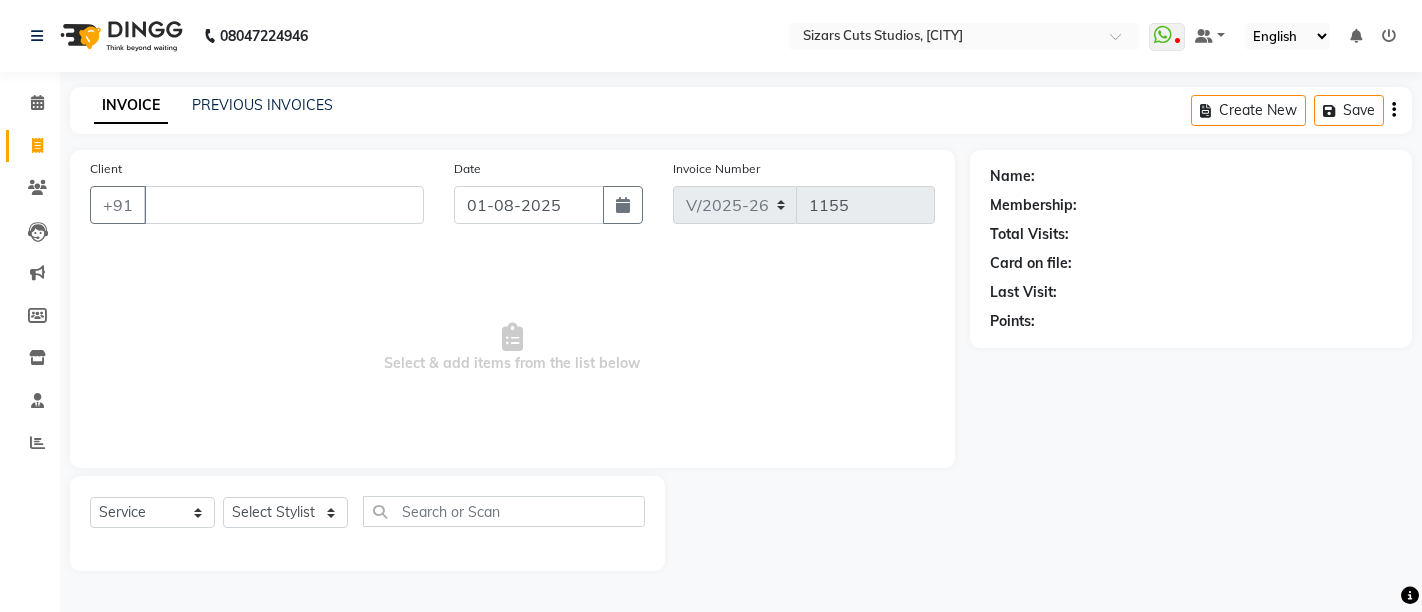 select on "5579" 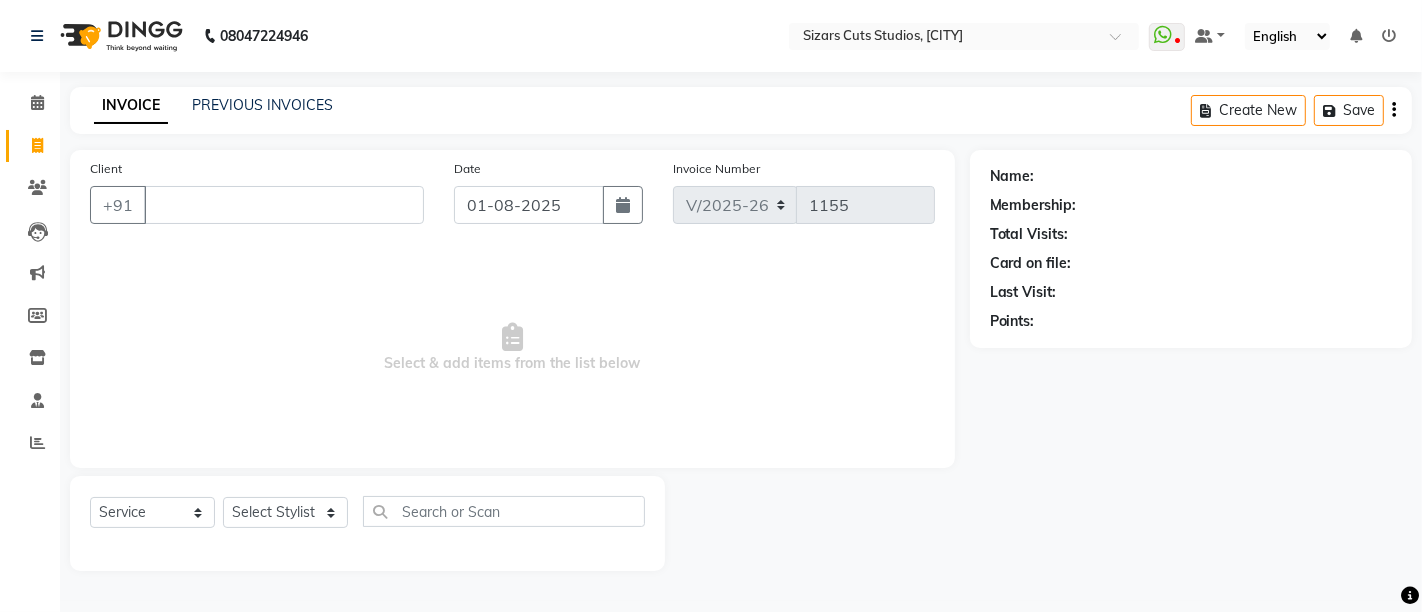 scroll, scrollTop: 0, scrollLeft: 0, axis: both 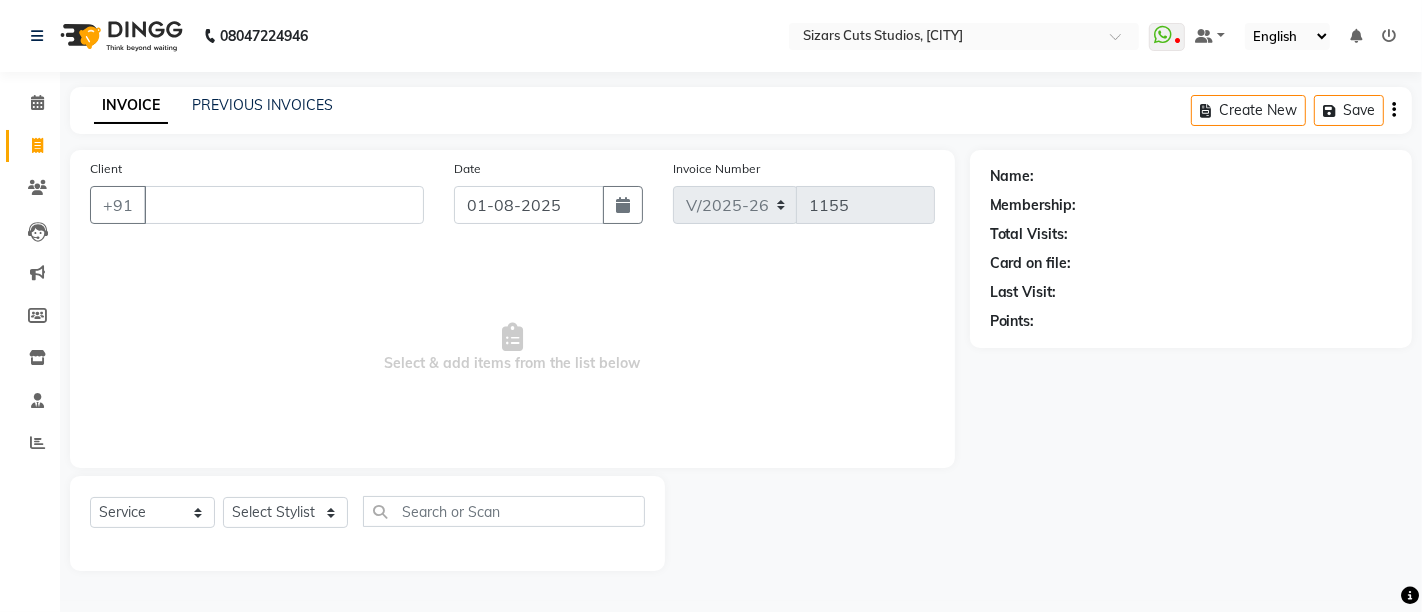 drag, startPoint x: 0, startPoint y: 0, endPoint x: 168, endPoint y: 193, distance: 255.87692 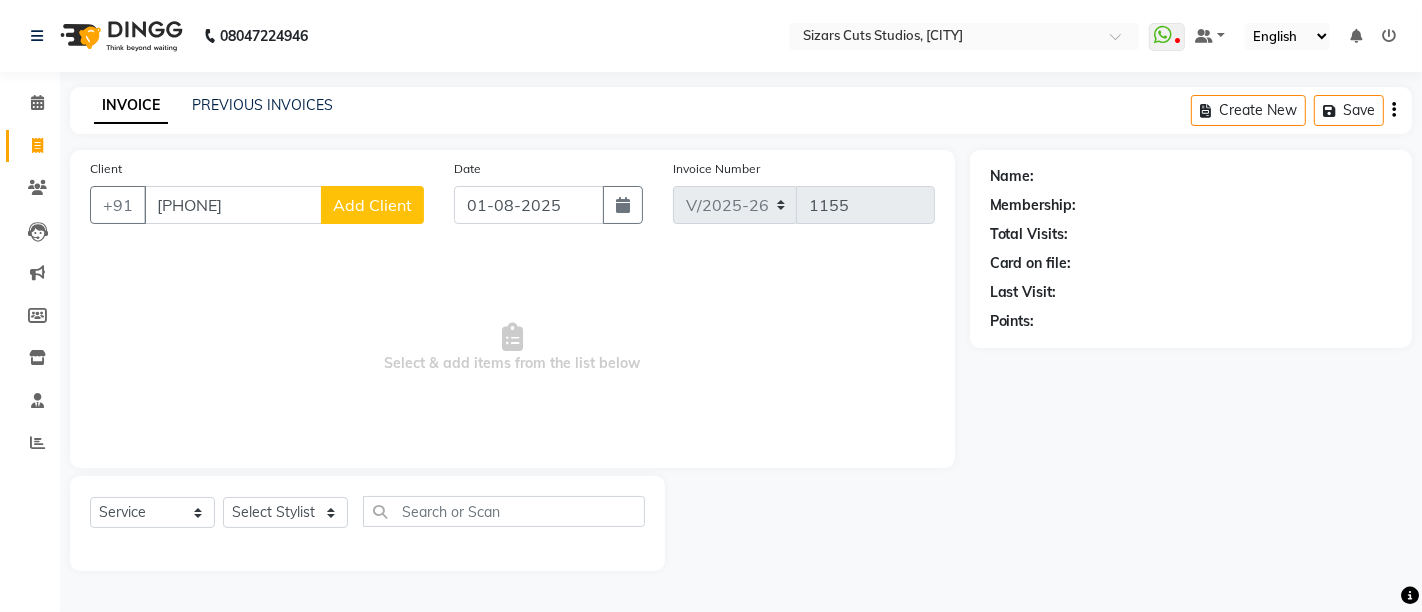 type on "[PHONE]" 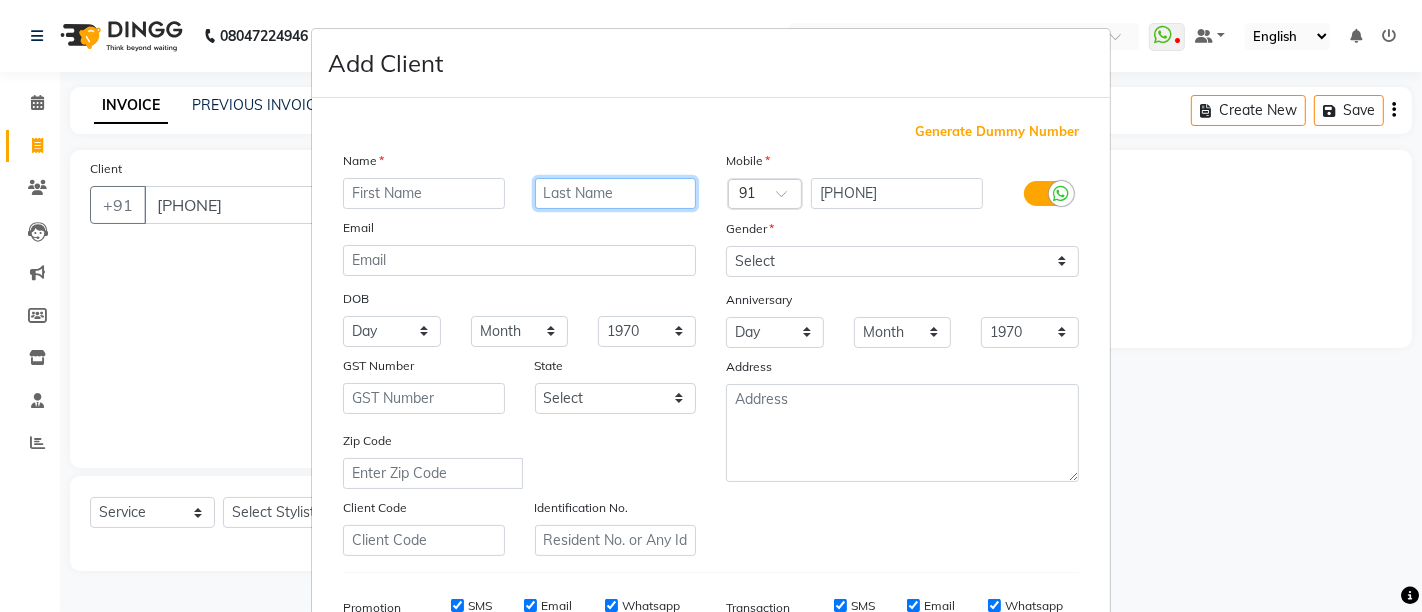 click at bounding box center [616, 193] 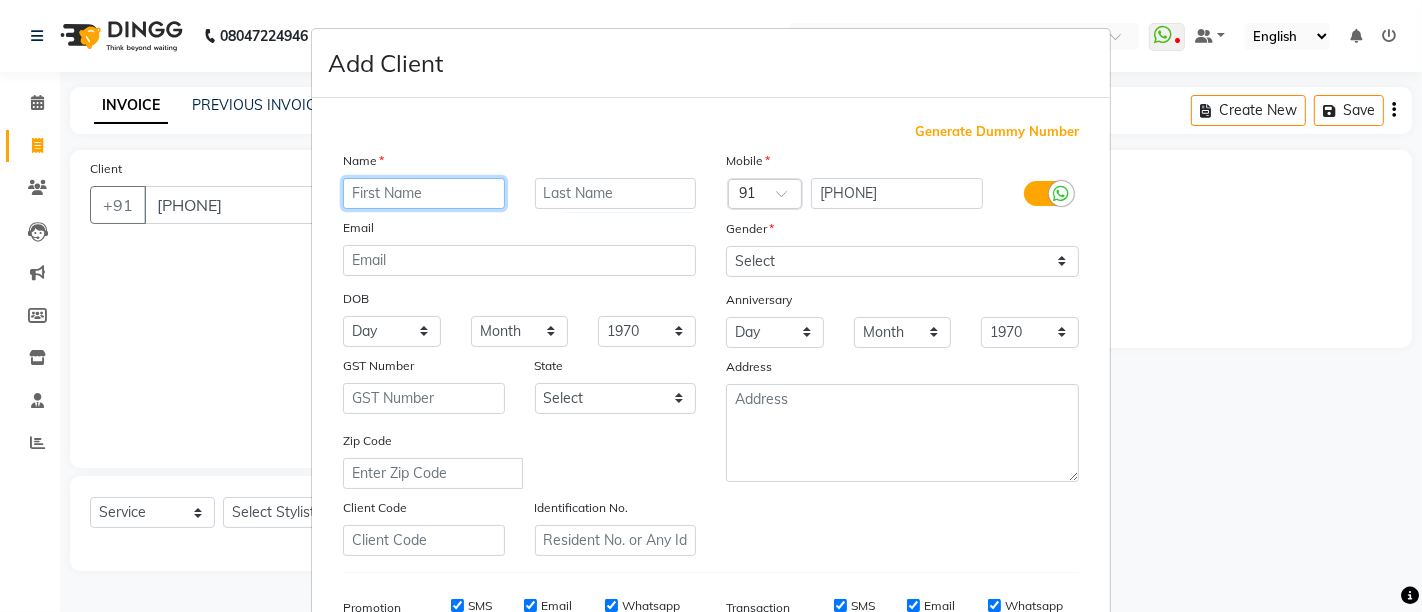 click at bounding box center [424, 193] 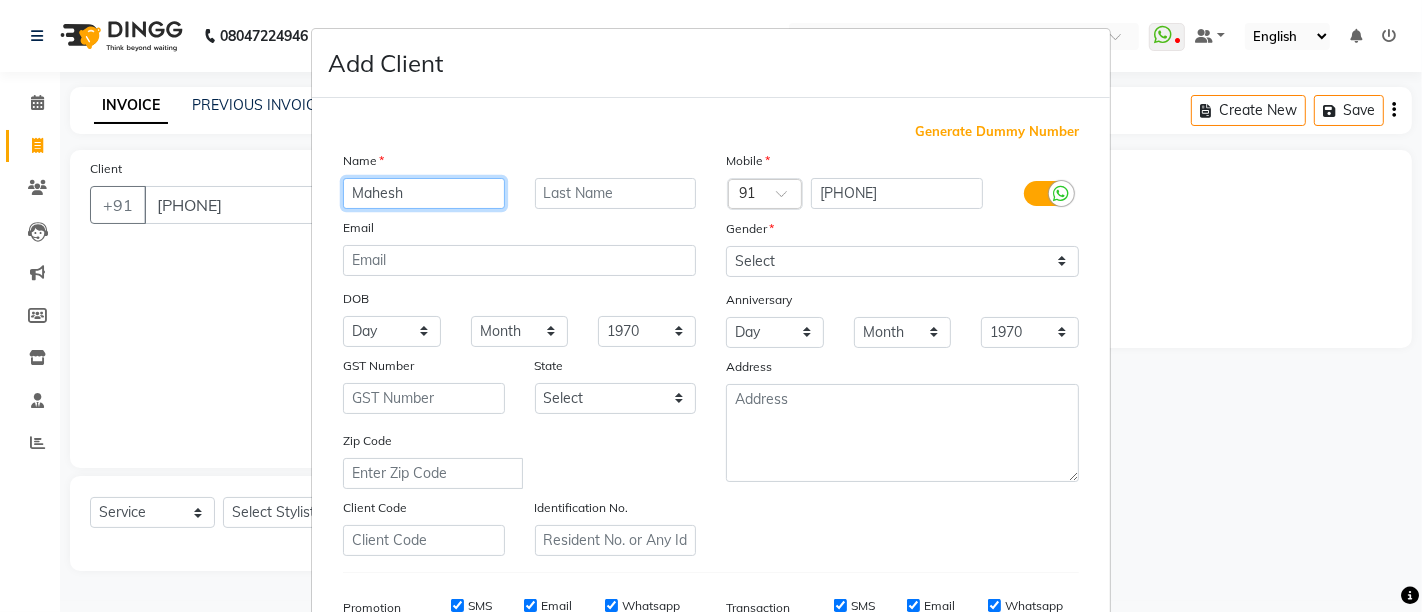 type on "Mahesh" 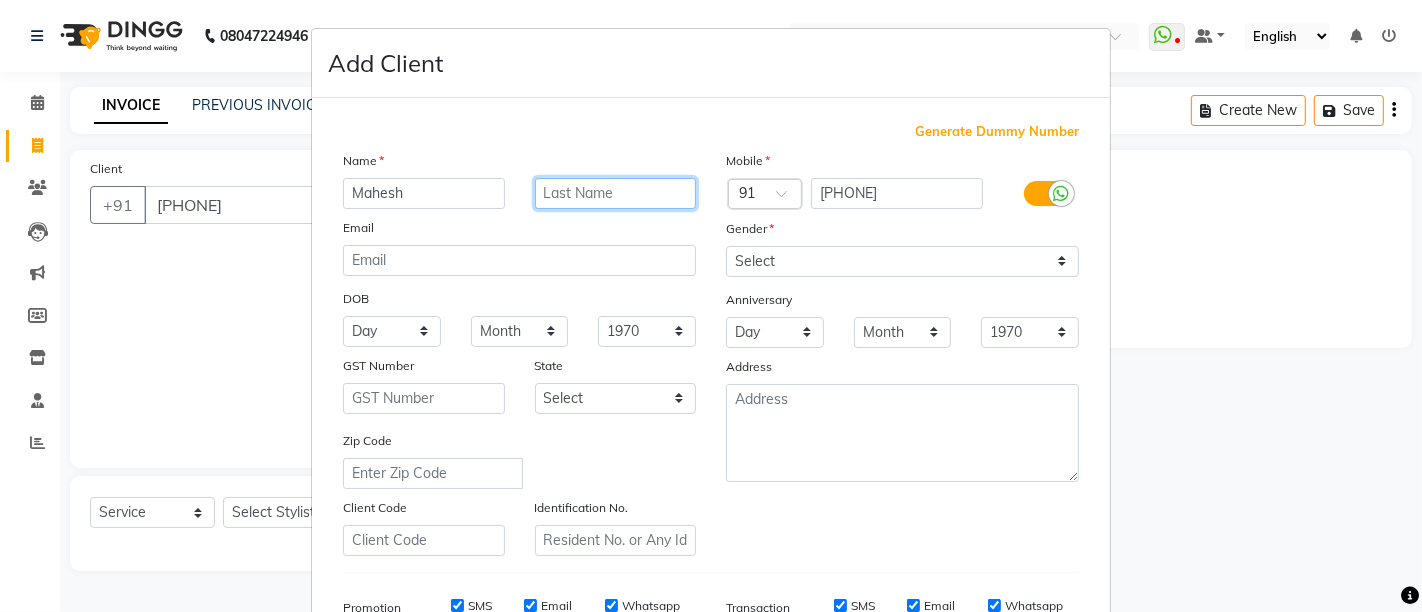 click at bounding box center [616, 193] 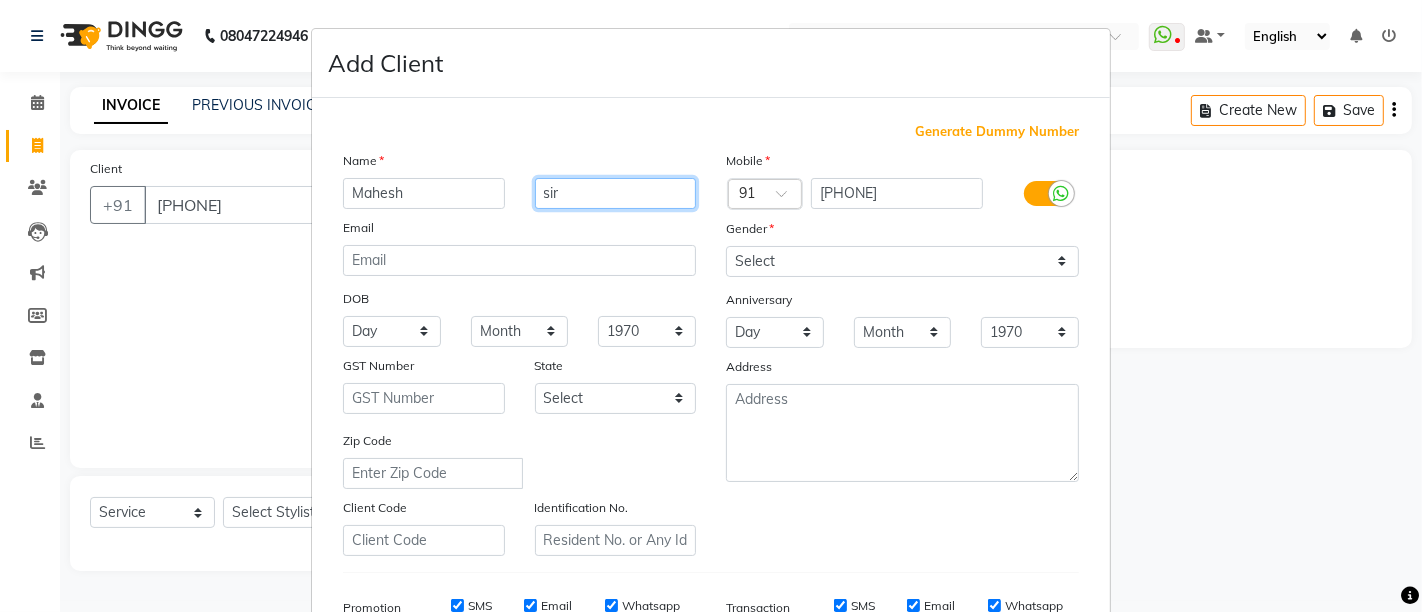 type on "sir" 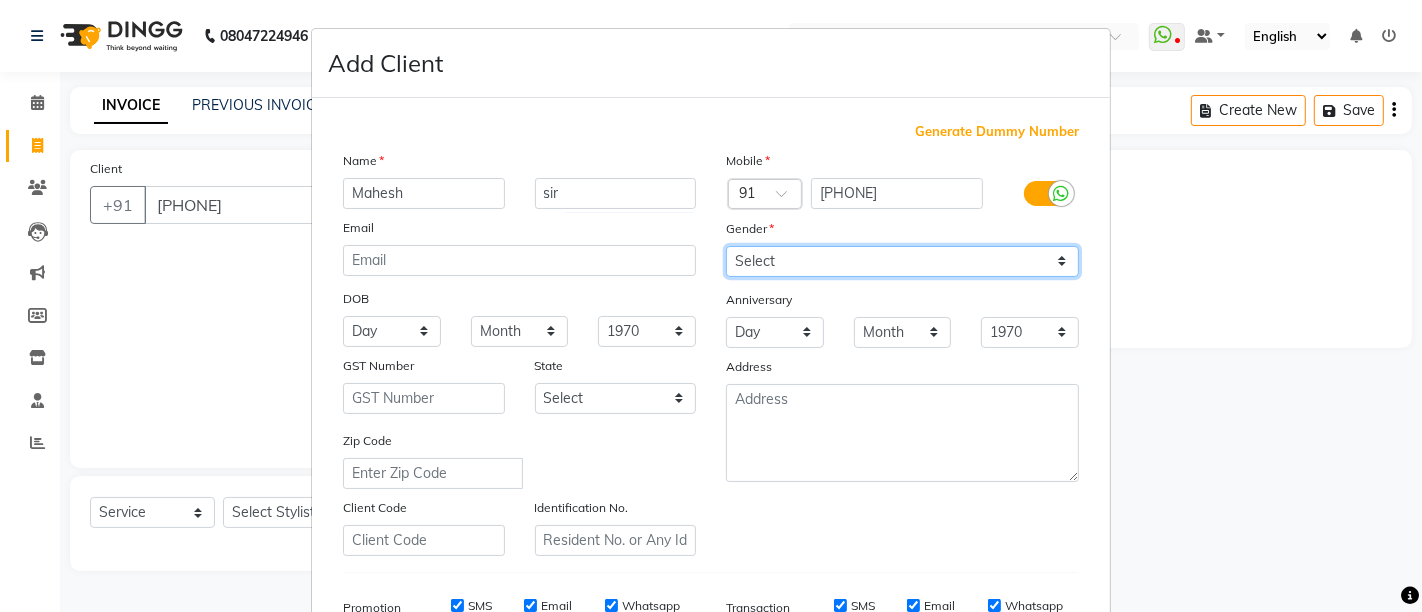 drag, startPoint x: 771, startPoint y: 259, endPoint x: 768, endPoint y: 270, distance: 11.401754 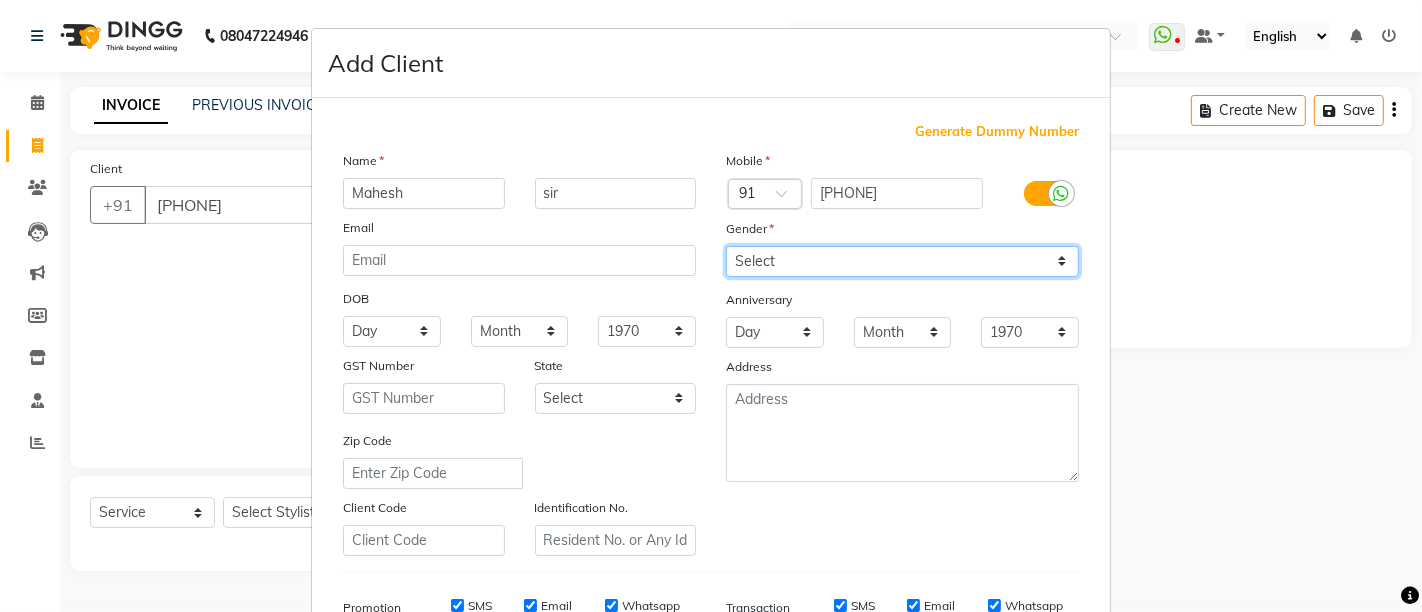 select on "male" 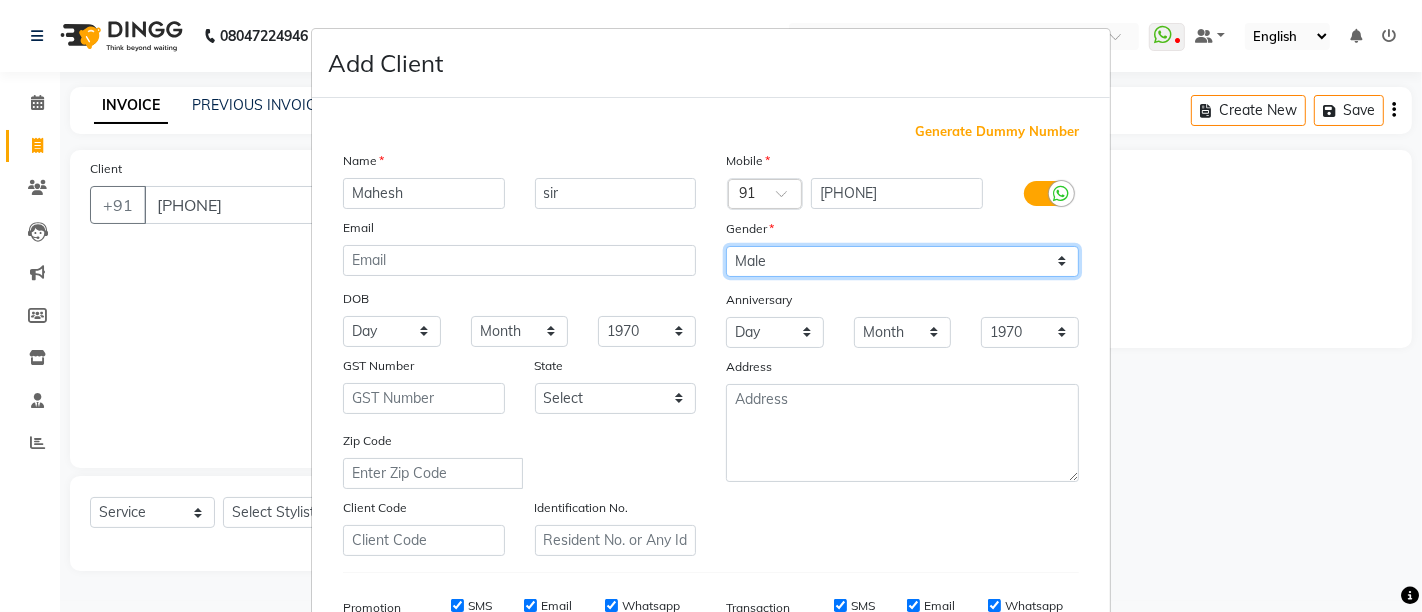 click on "Select Male Female Other Prefer Not To Say" at bounding box center [902, 261] 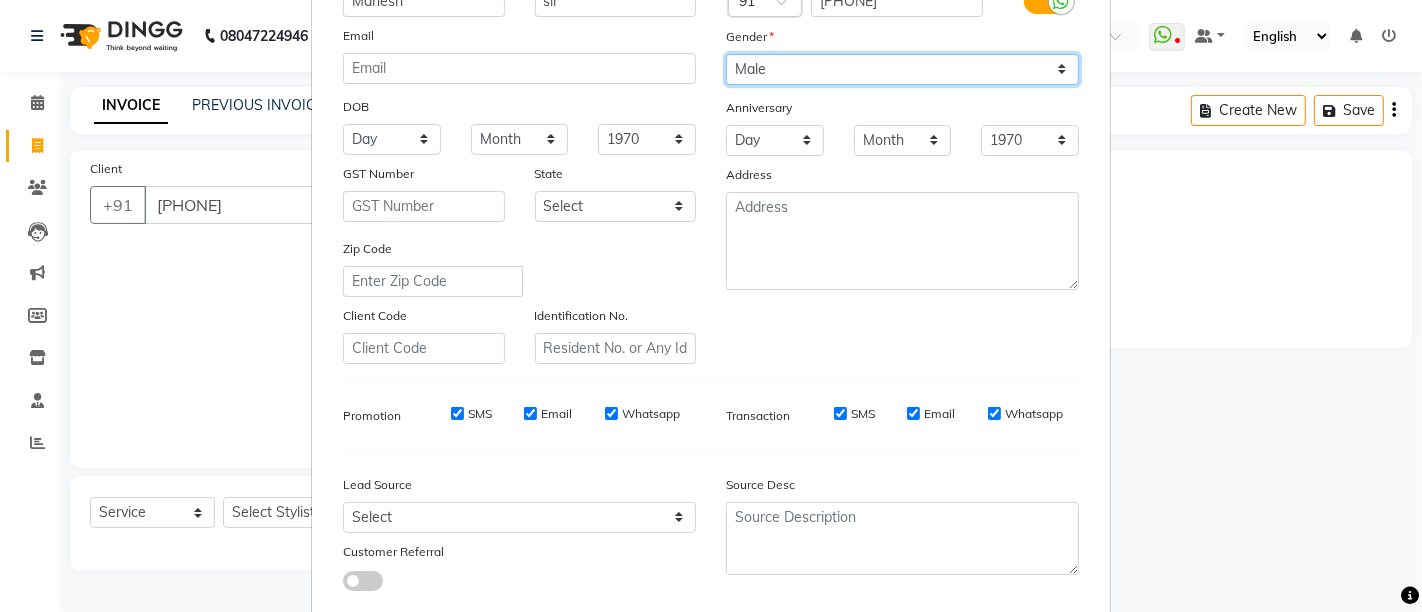 scroll, scrollTop: 309, scrollLeft: 0, axis: vertical 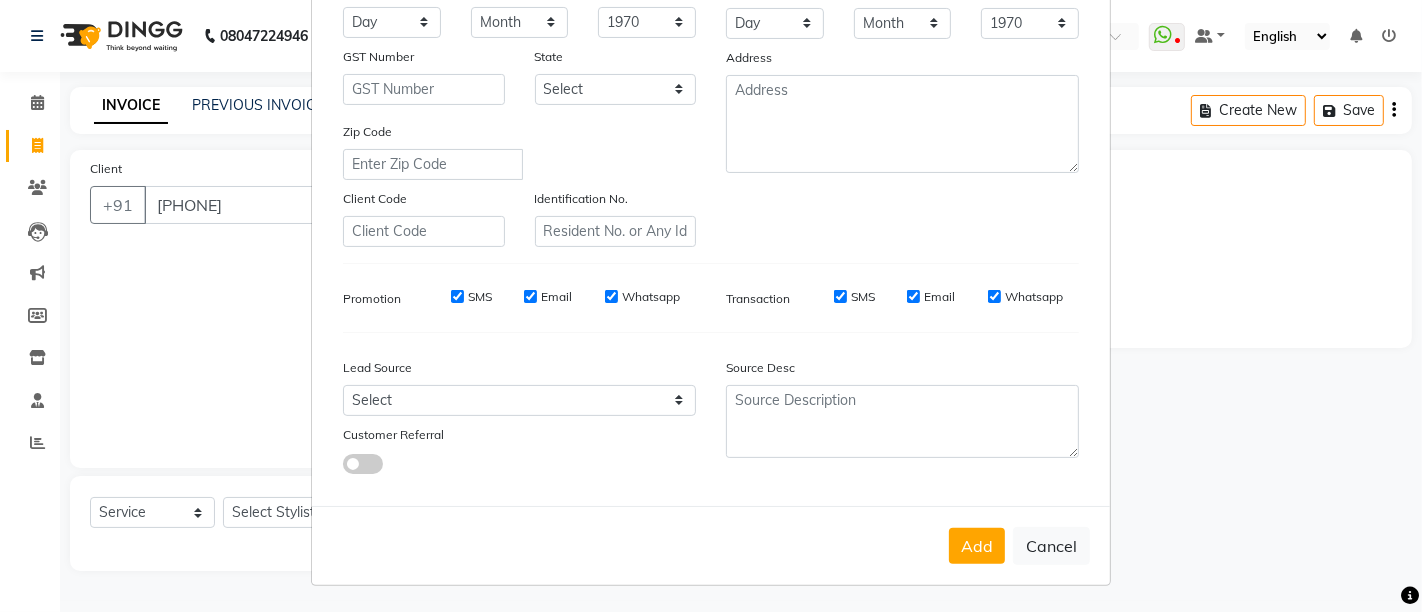 drag, startPoint x: 974, startPoint y: 544, endPoint x: 648, endPoint y: 513, distance: 327.4706 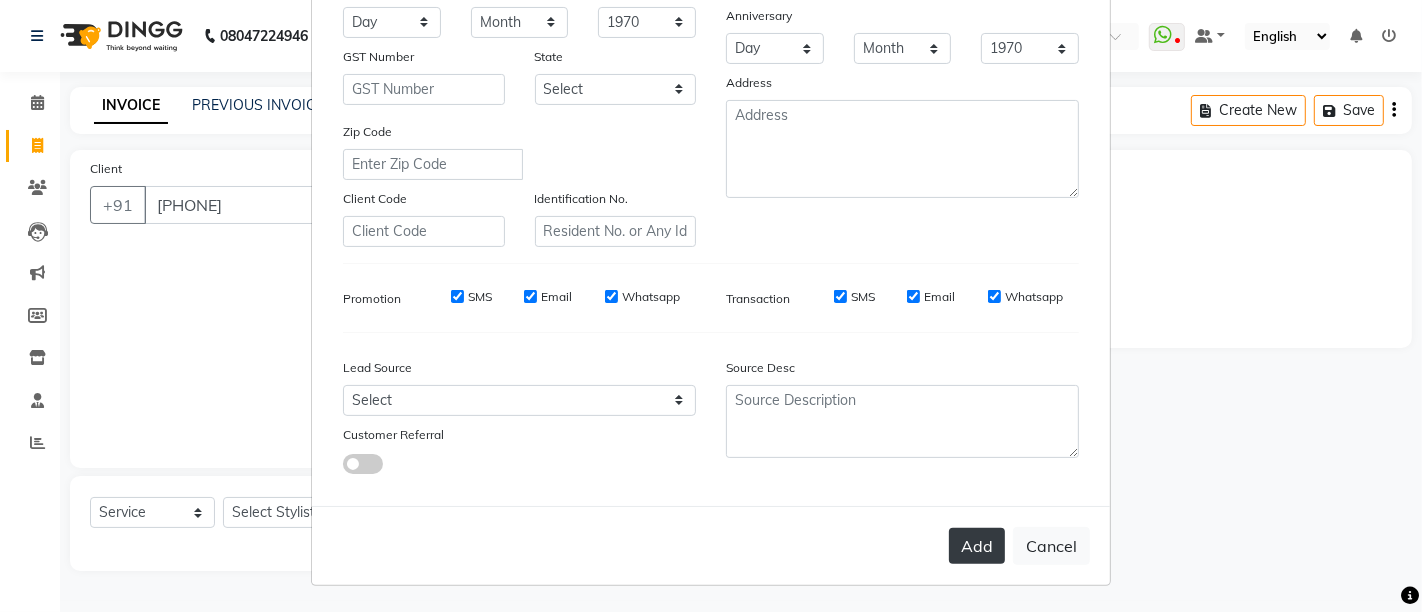 click on "Add" at bounding box center (977, 546) 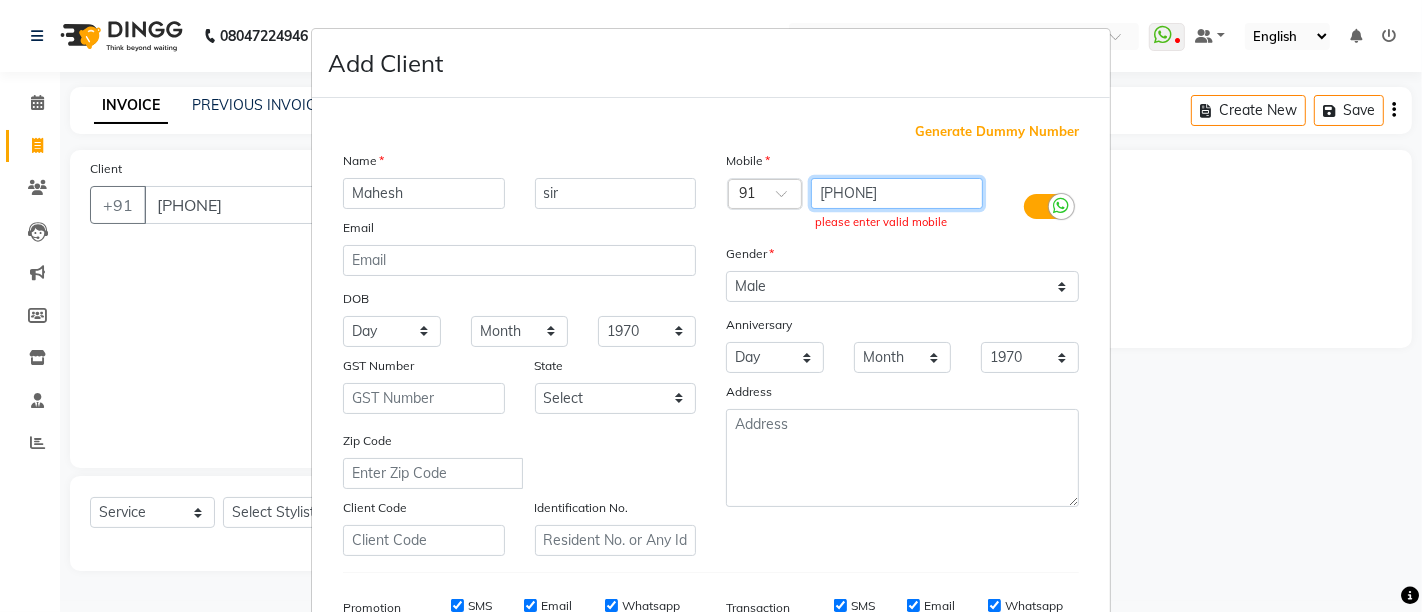 click on "[PHONE]" at bounding box center (897, 193) 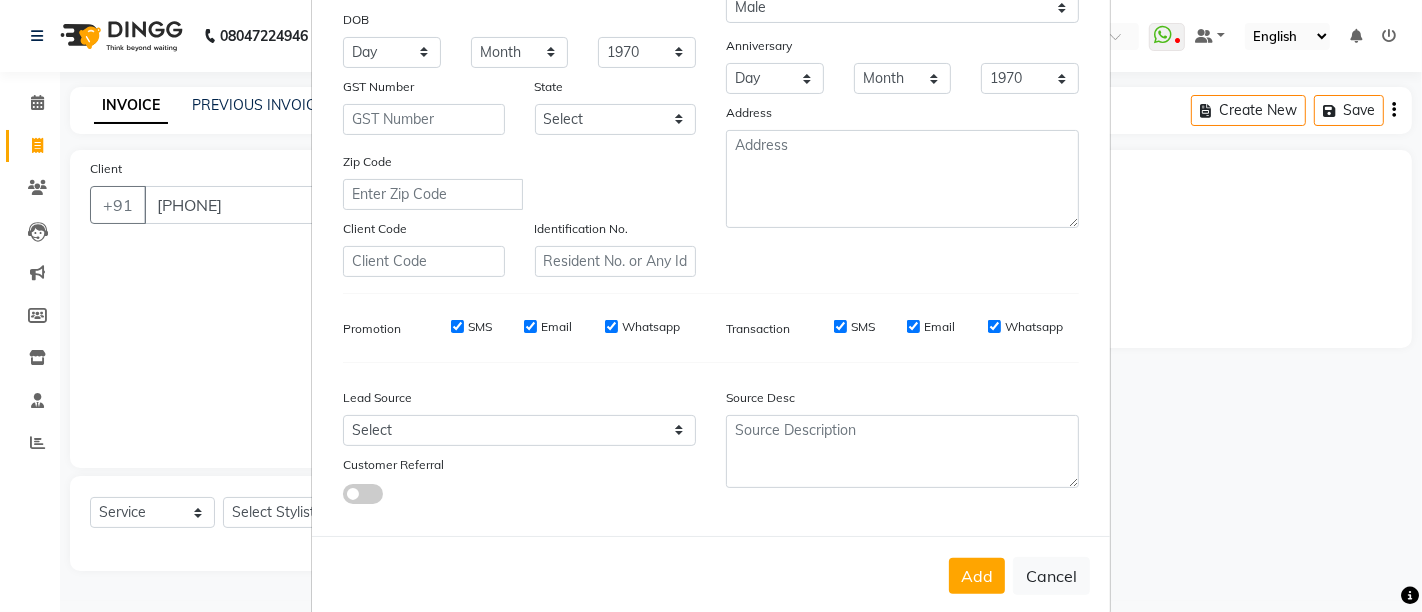 scroll, scrollTop: 309, scrollLeft: 0, axis: vertical 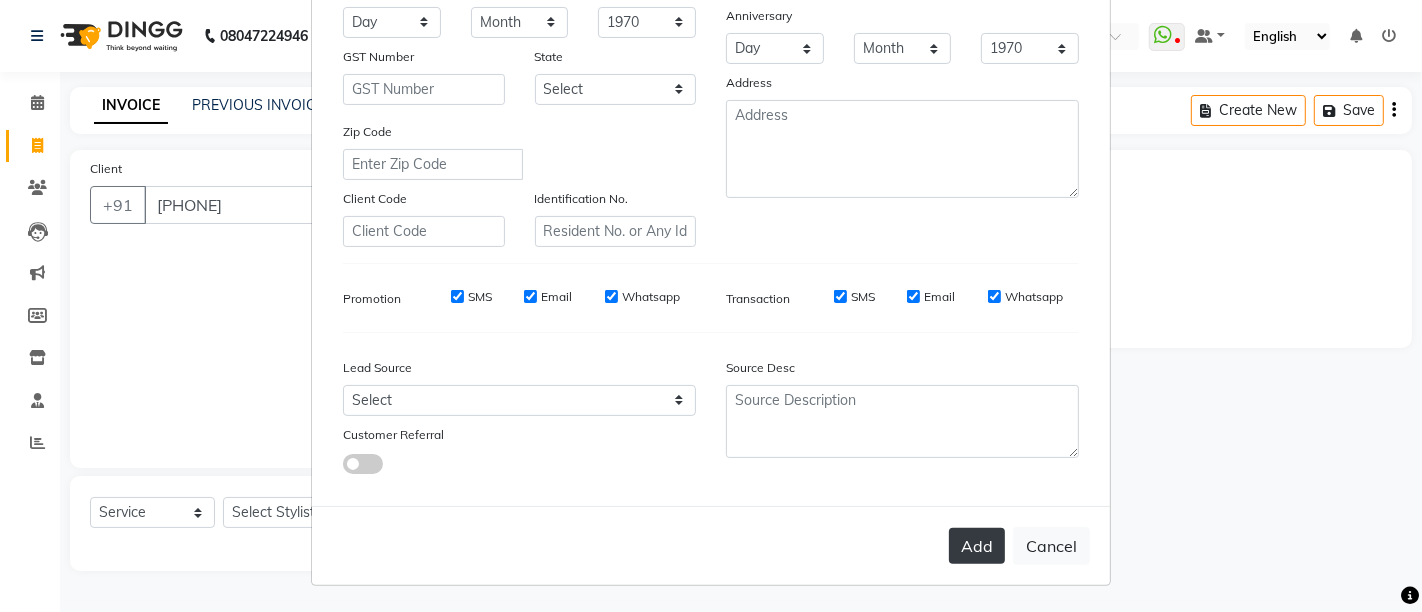 click on "Add" at bounding box center [977, 546] 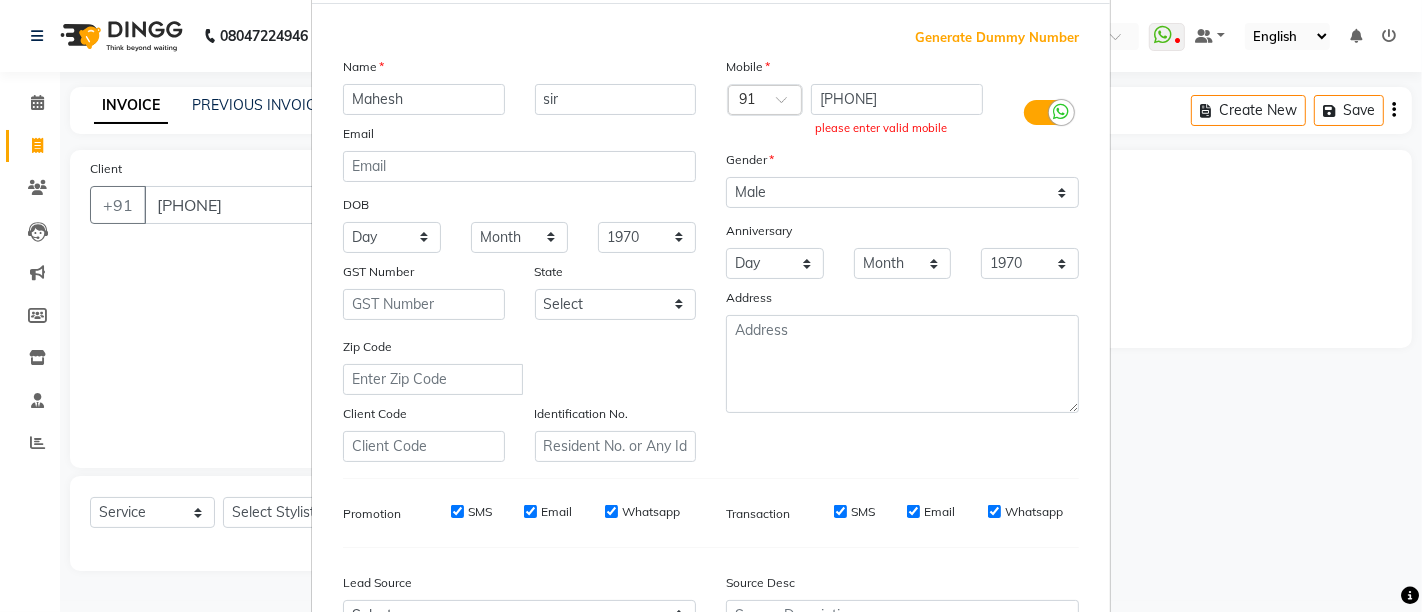 scroll, scrollTop: 0, scrollLeft: 0, axis: both 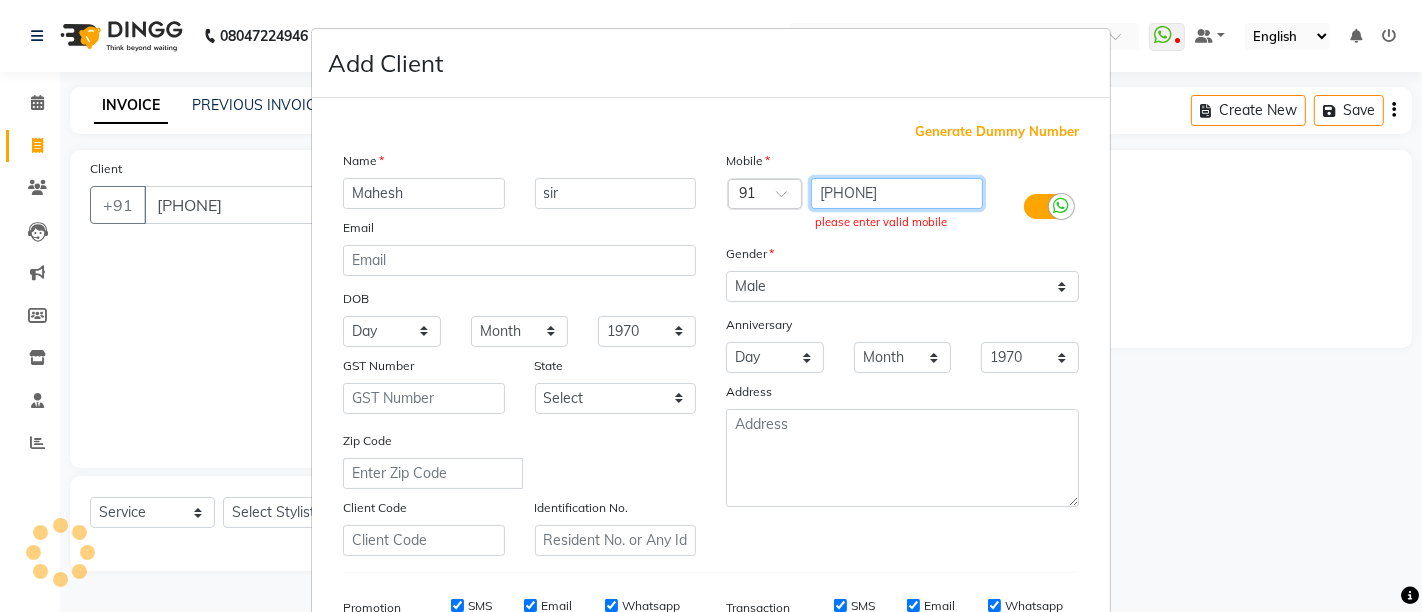 click on "[PHONE]" at bounding box center [897, 193] 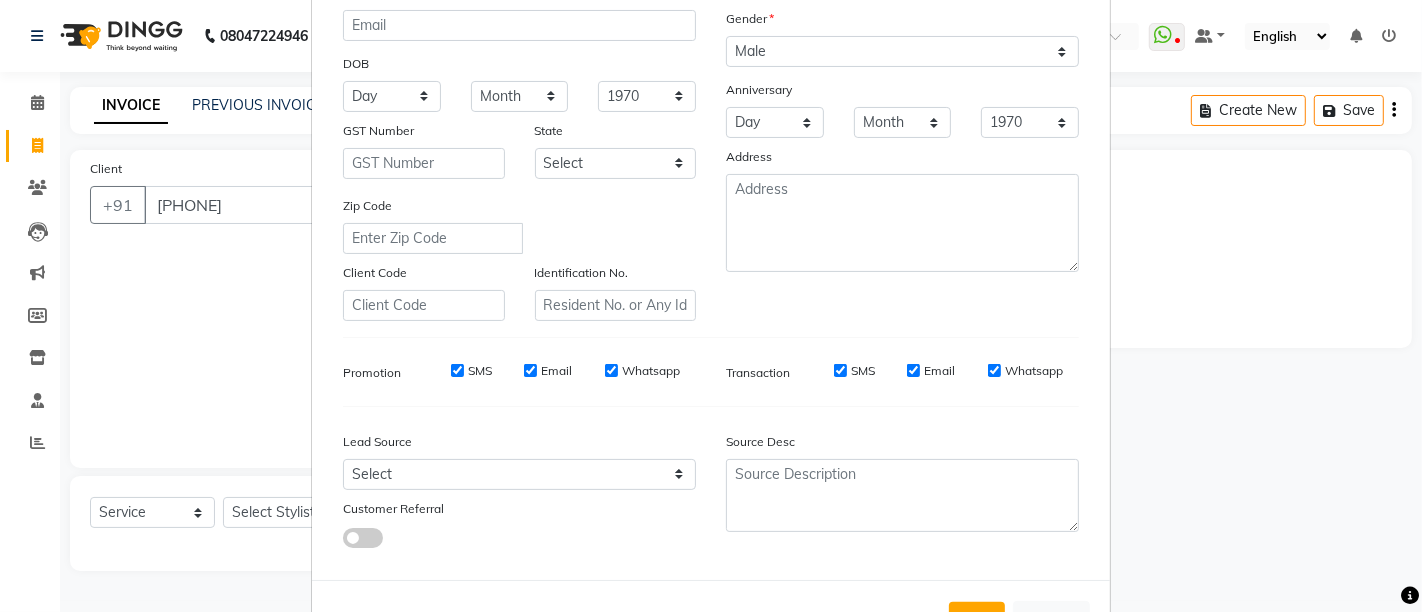 scroll, scrollTop: 309, scrollLeft: 0, axis: vertical 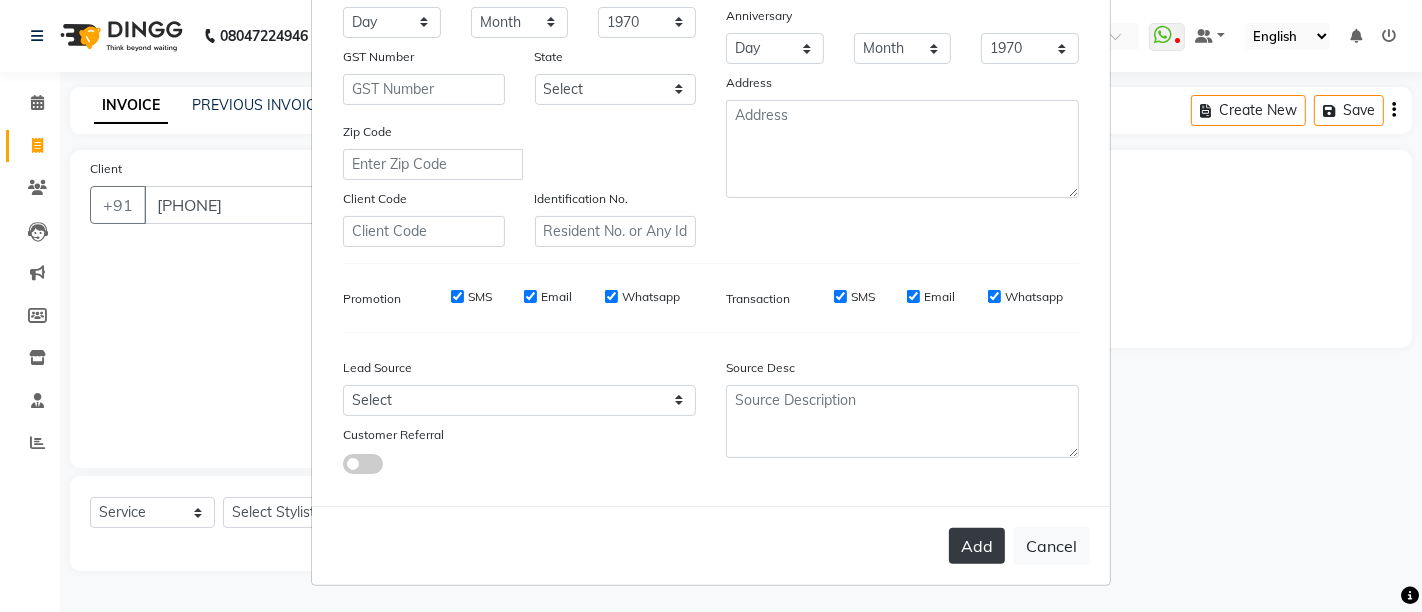 click on "Add" at bounding box center [977, 546] 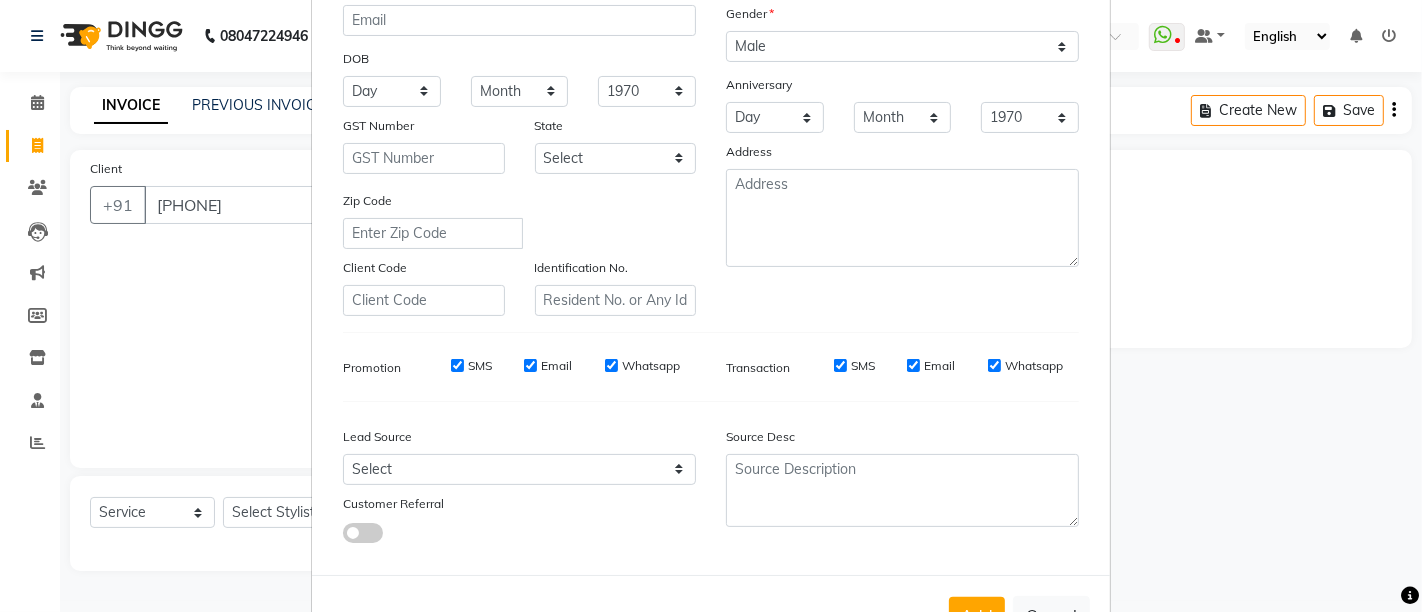 scroll, scrollTop: 309, scrollLeft: 0, axis: vertical 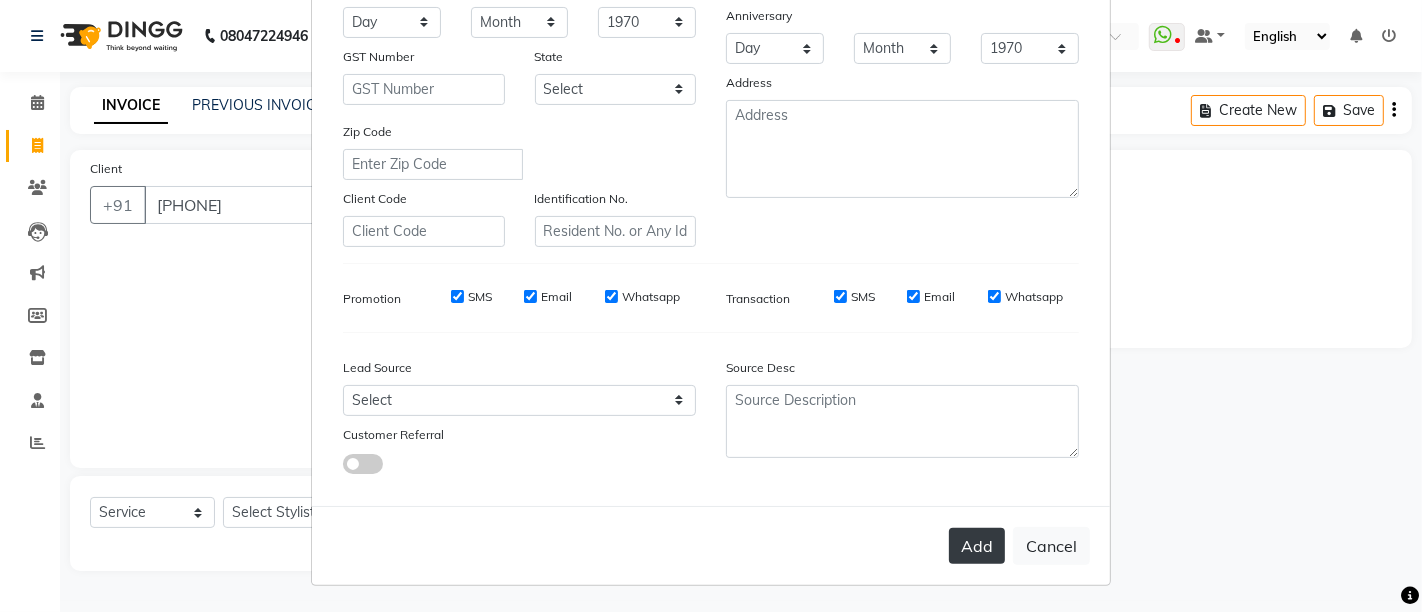 click on "Add" at bounding box center (977, 546) 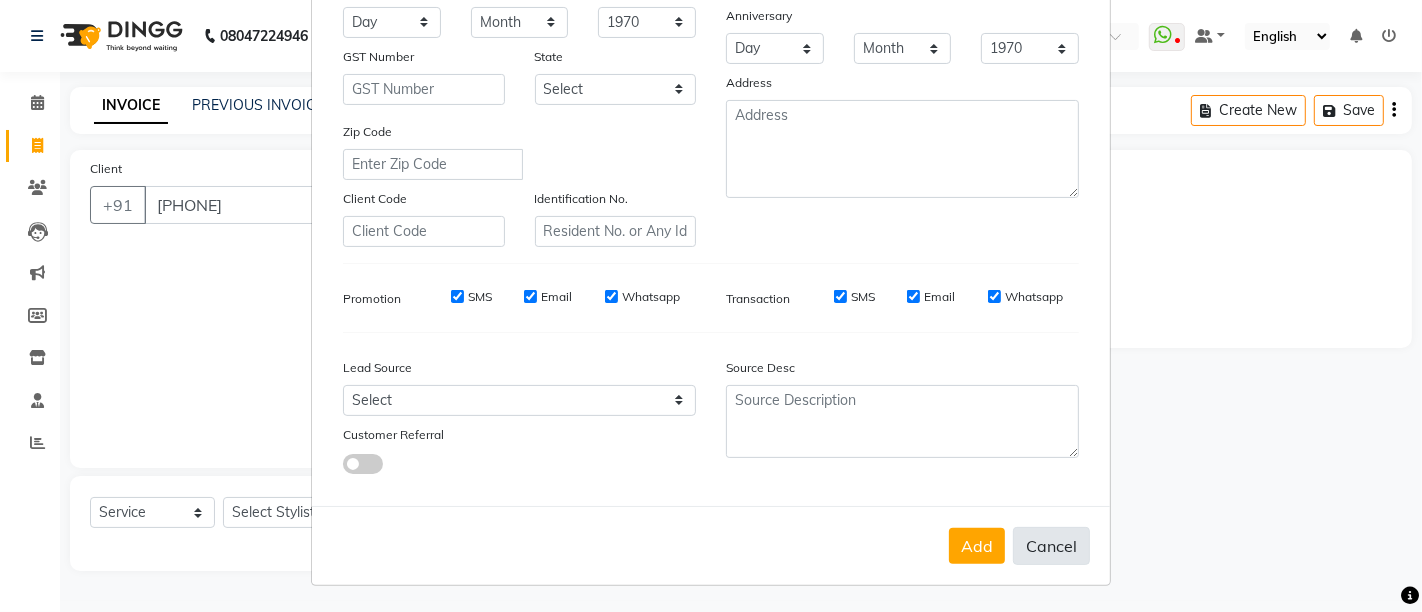 click on "Cancel" at bounding box center [1051, 546] 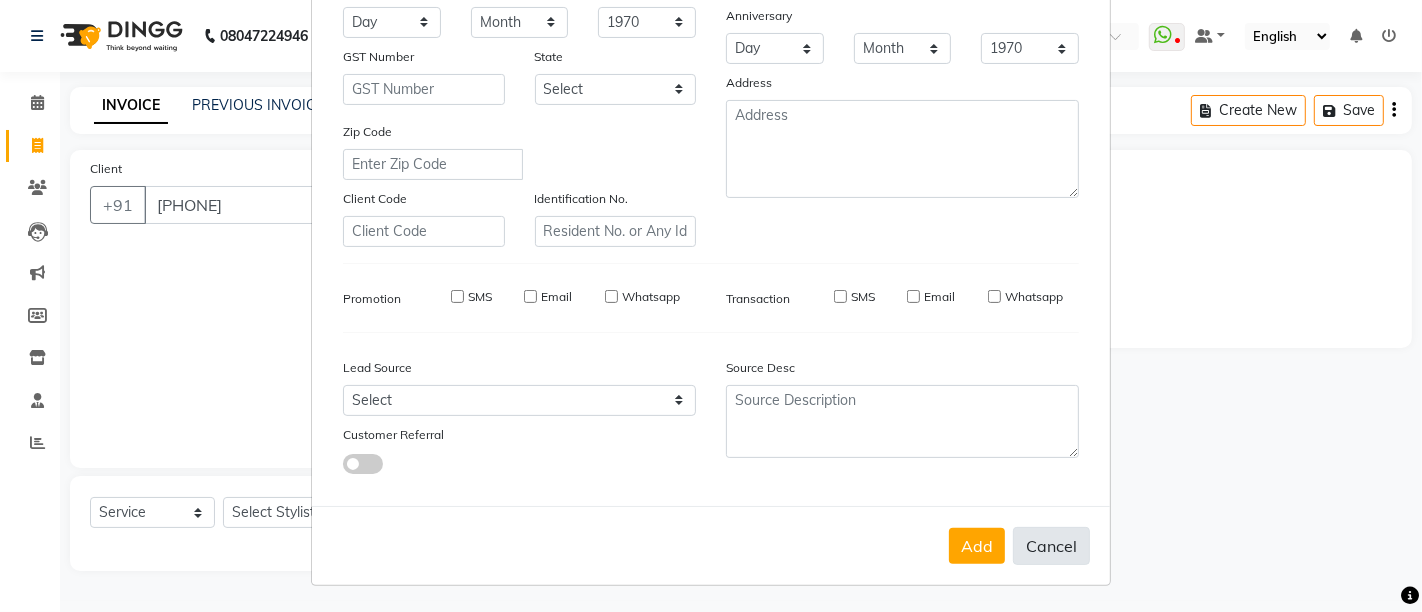 type 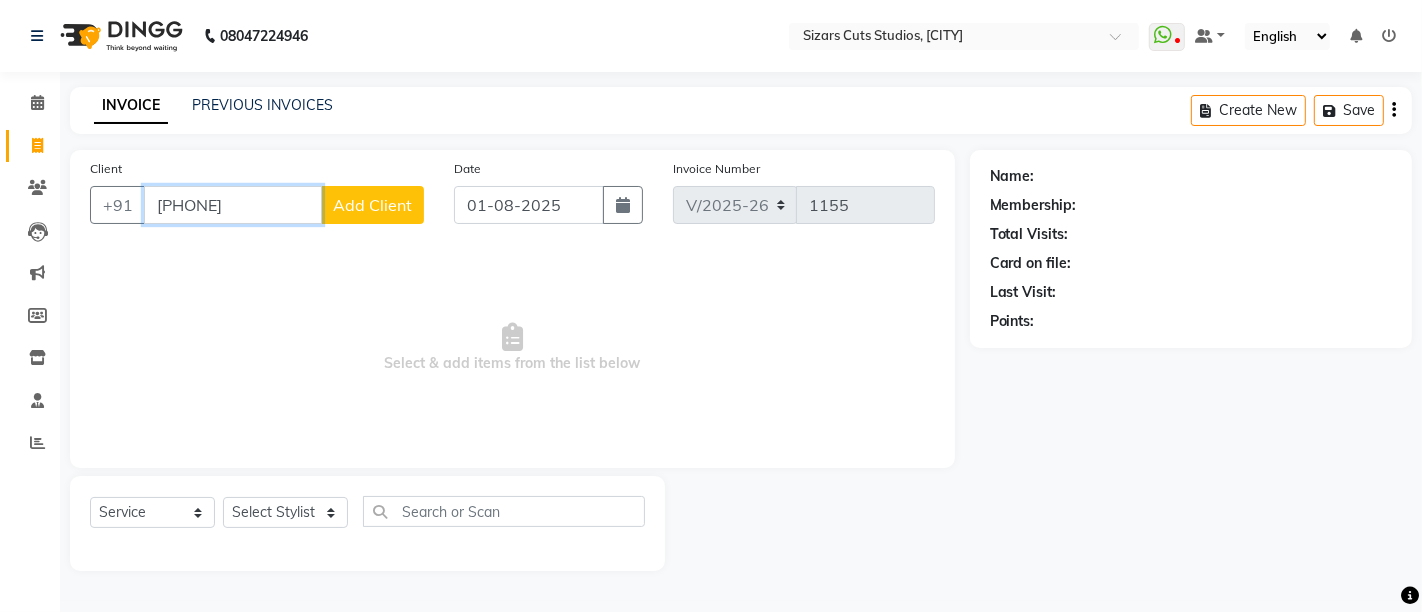 click on "[PHONE]" at bounding box center (233, 205) 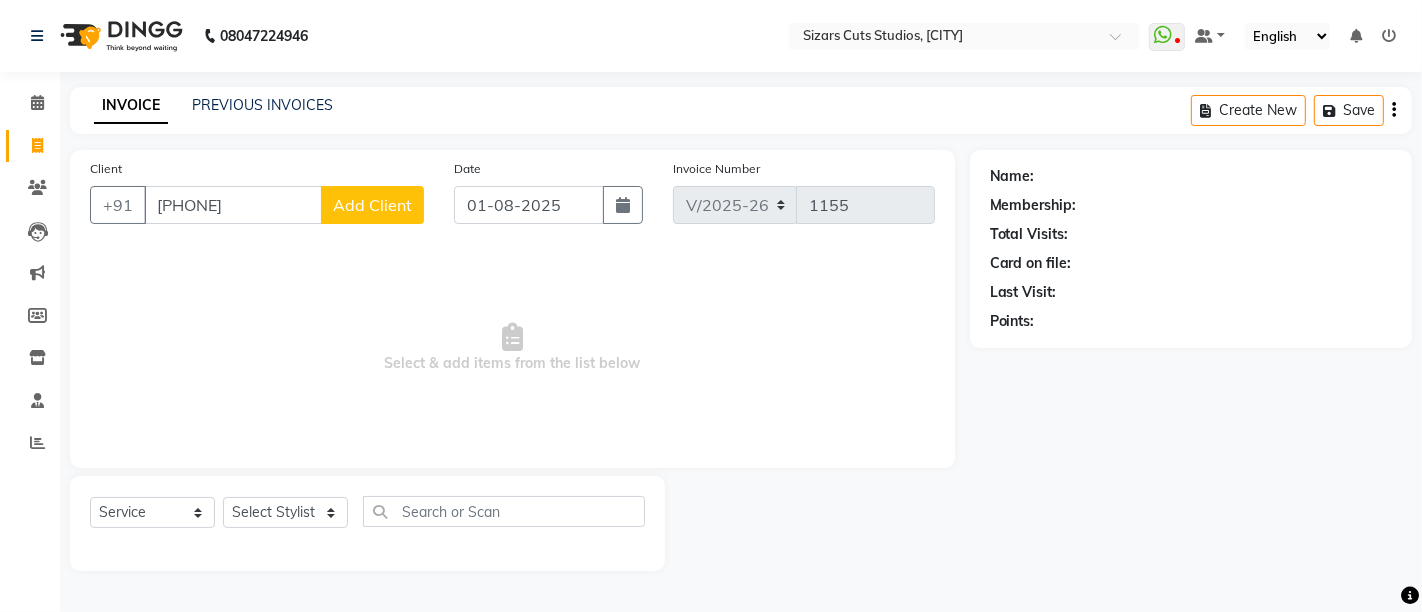 click on "Add Client" 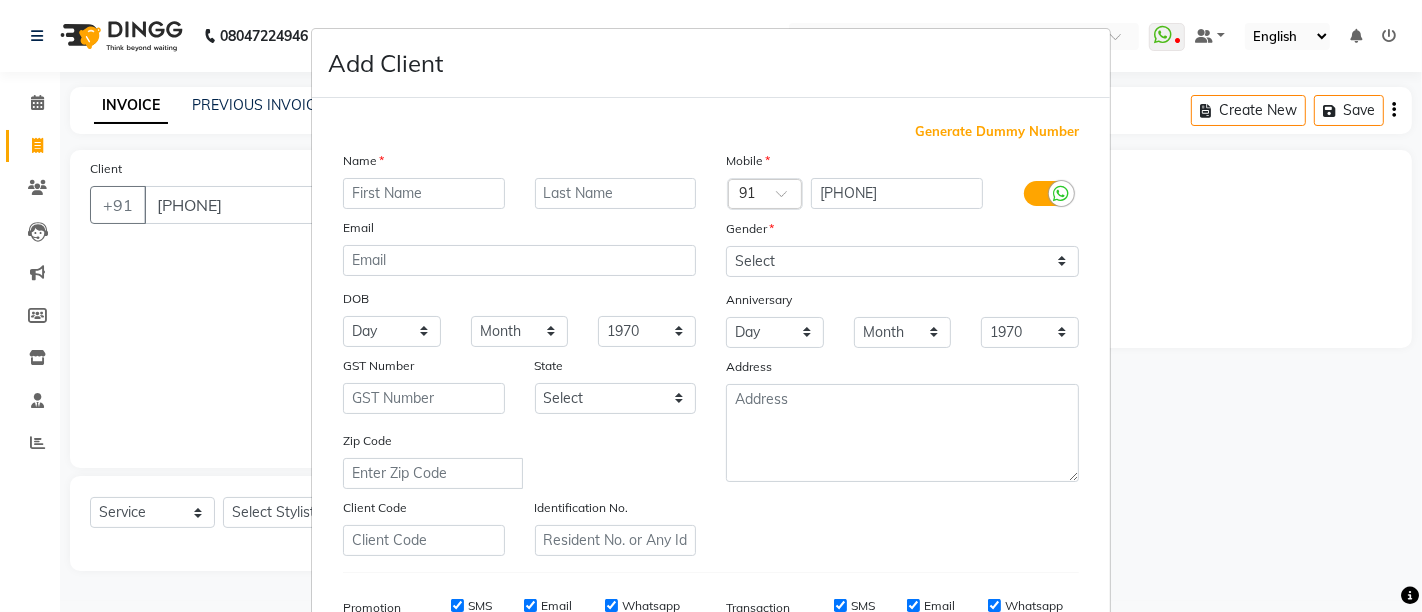 click on "Add Client Generate Dummy Number Name Email DOB Day 01 02 03 04 05 06 07 08 09 10 11 12 13 14 15 16 17 18 19 20 21 22 23 24 25 26 27 28 29 30 31 Month January February March April May June July August September October November December 1940 1941 1942 1943 1944 1945 1946 1947 1948 1949 1950 1951 1952 1953 1954 1955 1956 1957 1958 1959 1960 1961 1962 1963 1964 1965 1966 1967 1968 1969 1970 1971 1972 1973 1974 1975 1976 1977 1978 1979 1980 1981 1982 1983 1984 1985 1986 1987 1988 1989 1990 1991 1992 1993 1994 1995 1996 1997 1998 1999 2000 2001 2002 2003 2004 2005 2006 2007 2008 2009 2010 2011 2012 2013 2014 2015 2016 2017 2018 2019 2020 2021 2022 2023 2024 GST Number State Select Andaman and Nicobar Islands Andhra Pradesh Arunachal Pradesh Assam Bihar Chandigarh Chhattisgarh Dadra and Nagar Haveli Daman and Diu Delhi Goa Gujarat Haryana Himachal Pradesh Jammu and Kashmir Jharkhand Karnataka Kerala Lakshadweep Madhya Pradesh Maharashtra Manipur Meghalaya Mizoram Nagaland Odisha Pondicherry Punjab Rajasthan Sikkim" at bounding box center (711, 306) 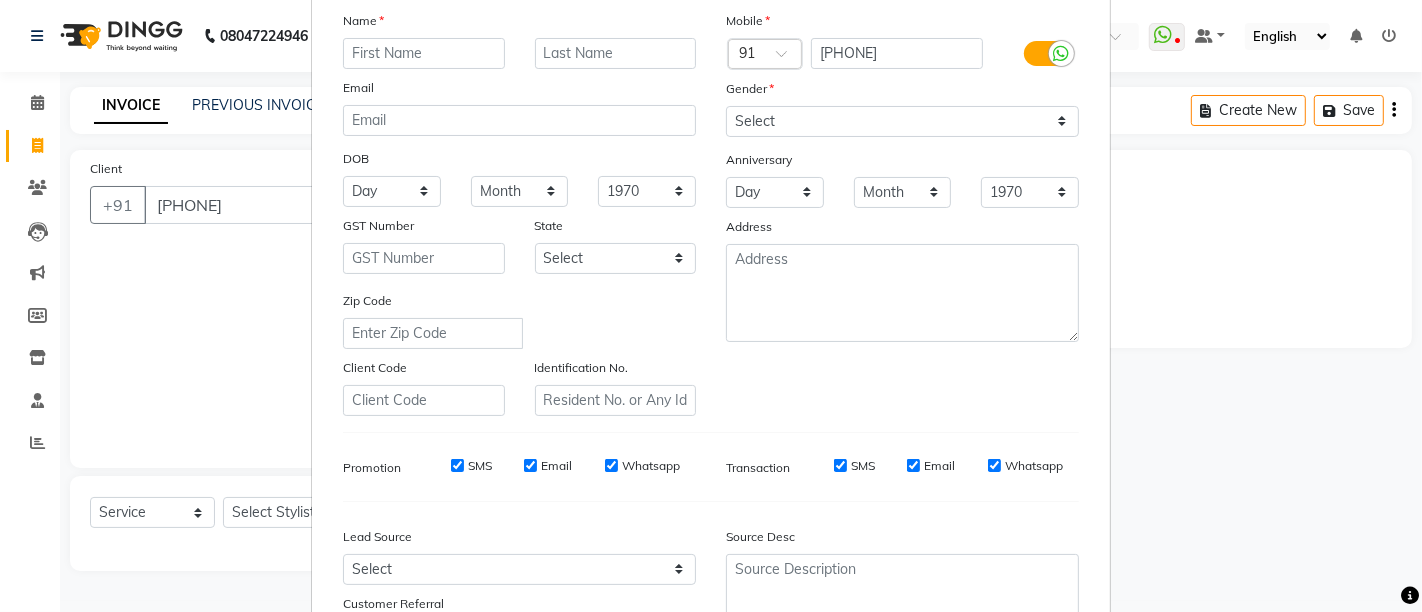 scroll, scrollTop: 309, scrollLeft: 0, axis: vertical 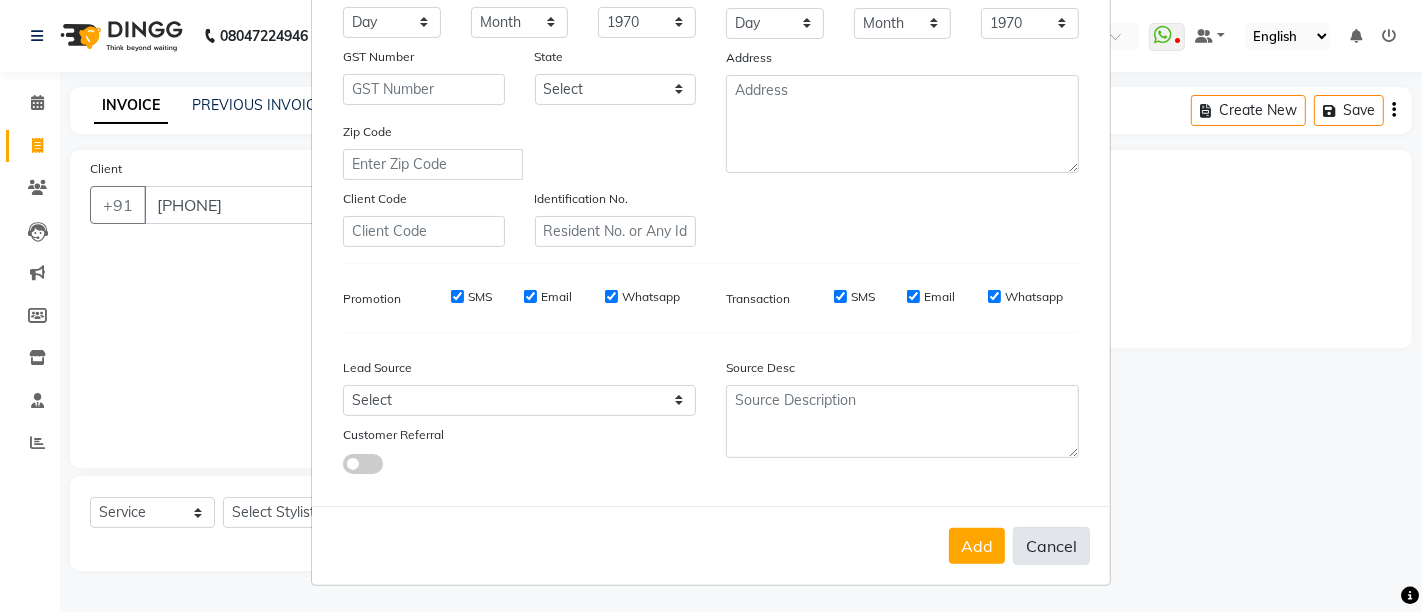 click on "Cancel" at bounding box center (1051, 546) 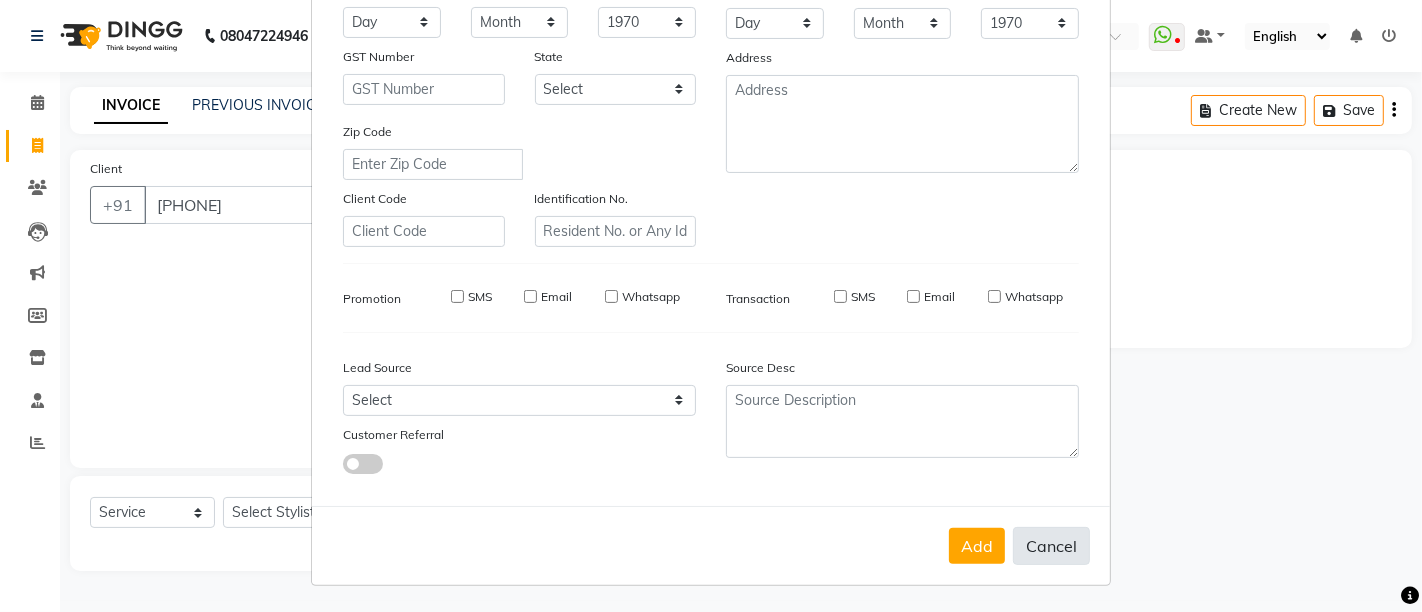select 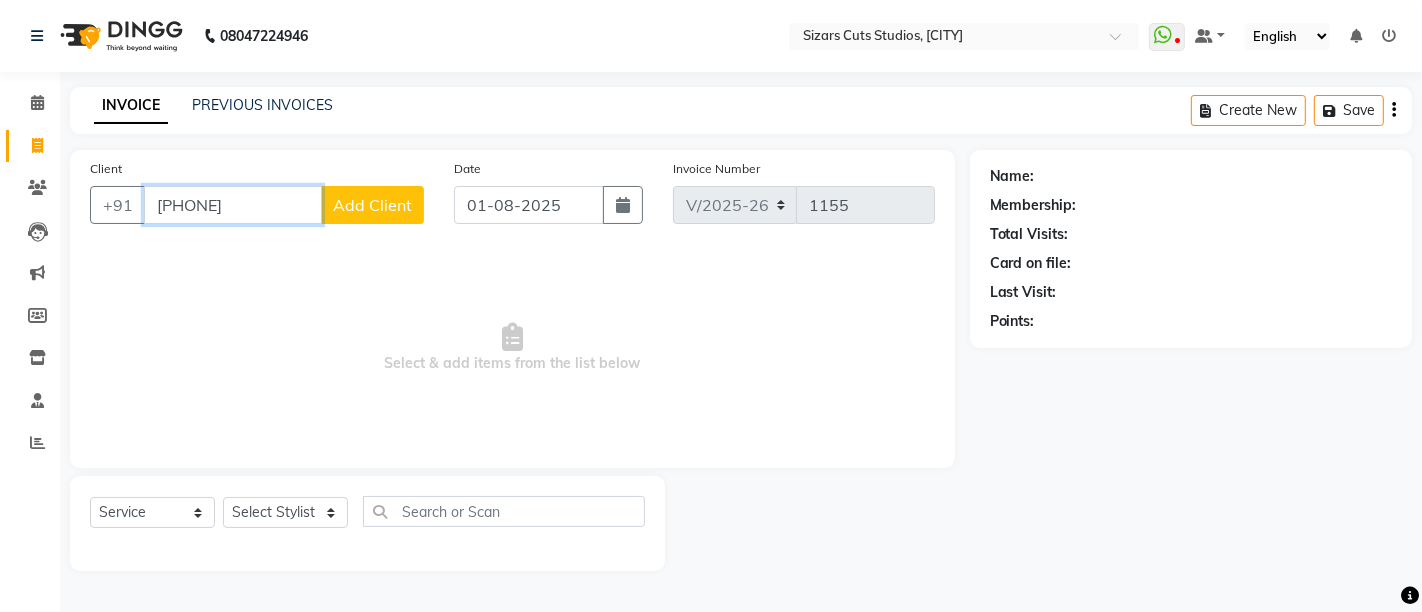 click on "[PHONE]" at bounding box center [233, 205] 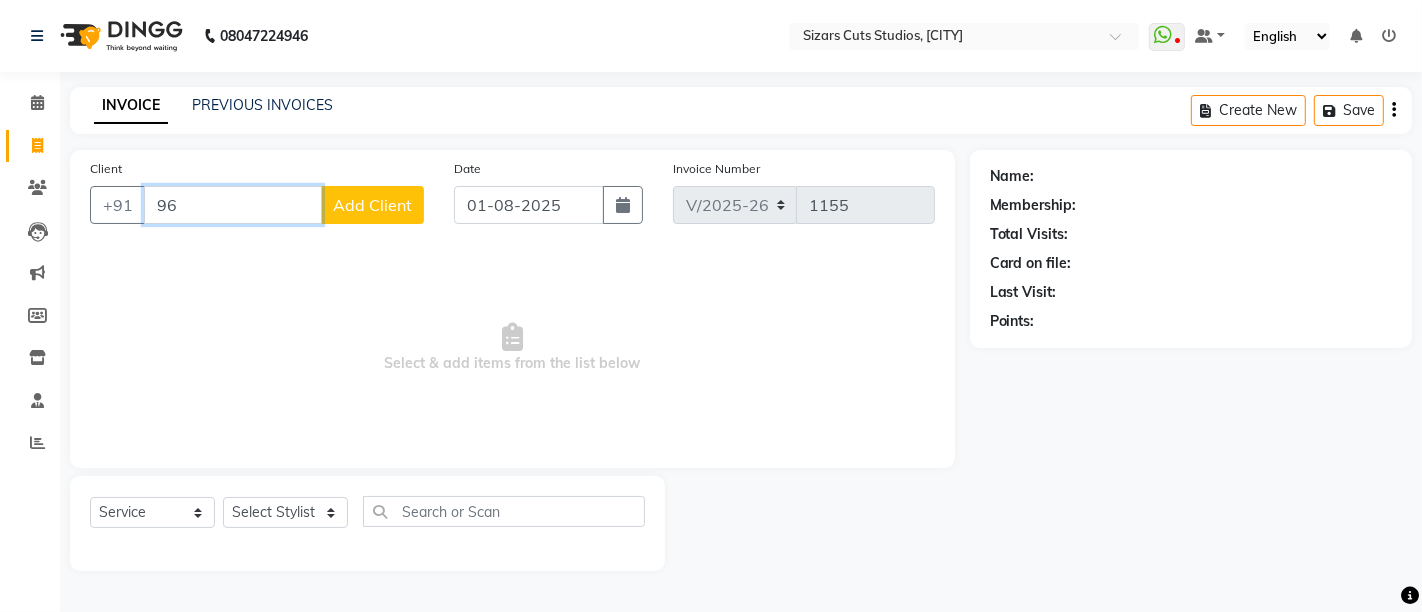 type on "9" 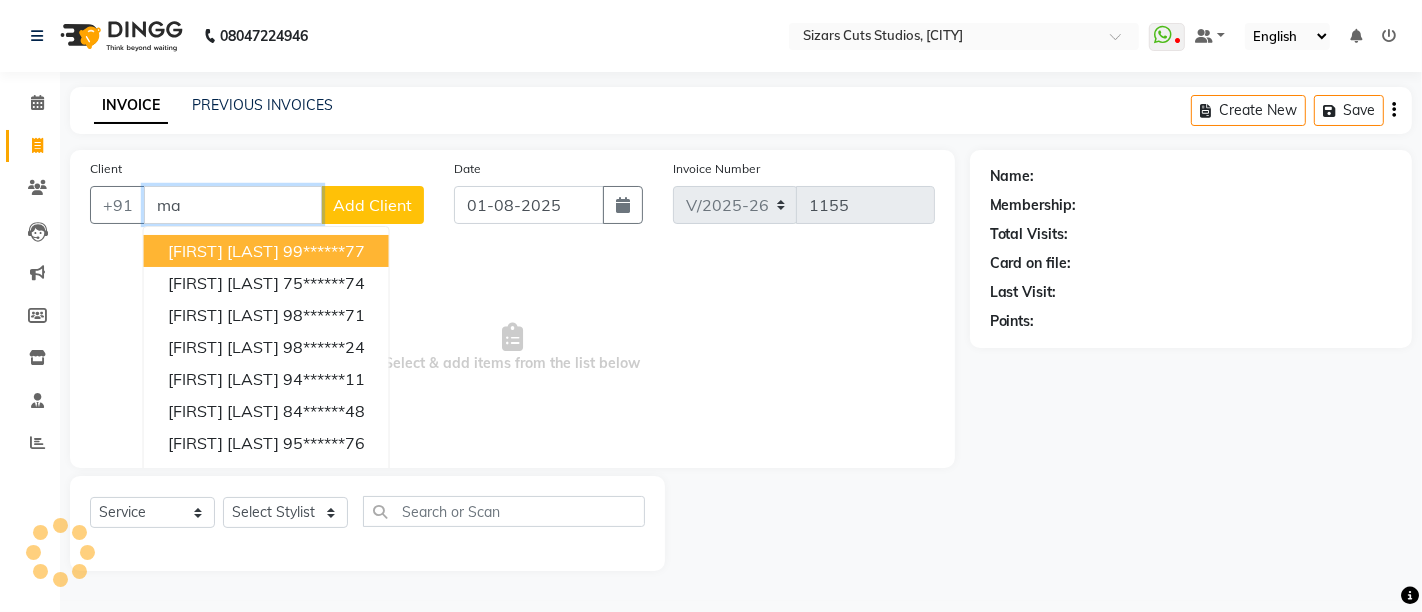 type on "m" 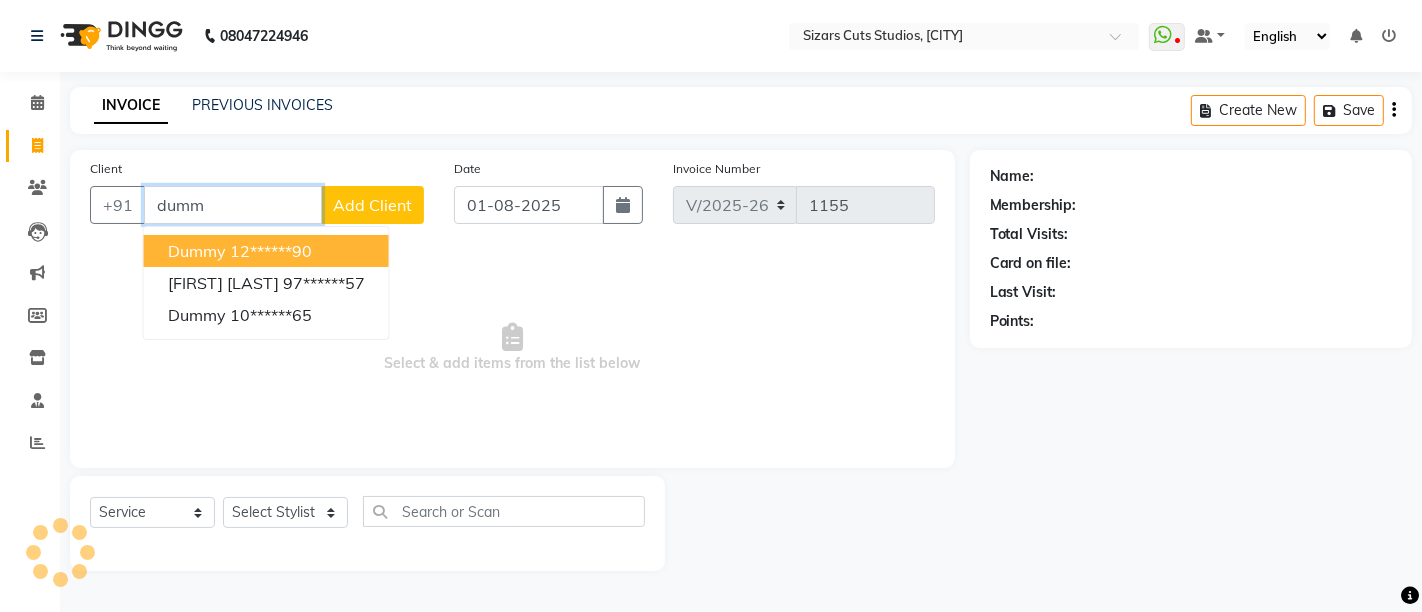 click on "[FIRST] [LAST]" at bounding box center [266, 251] 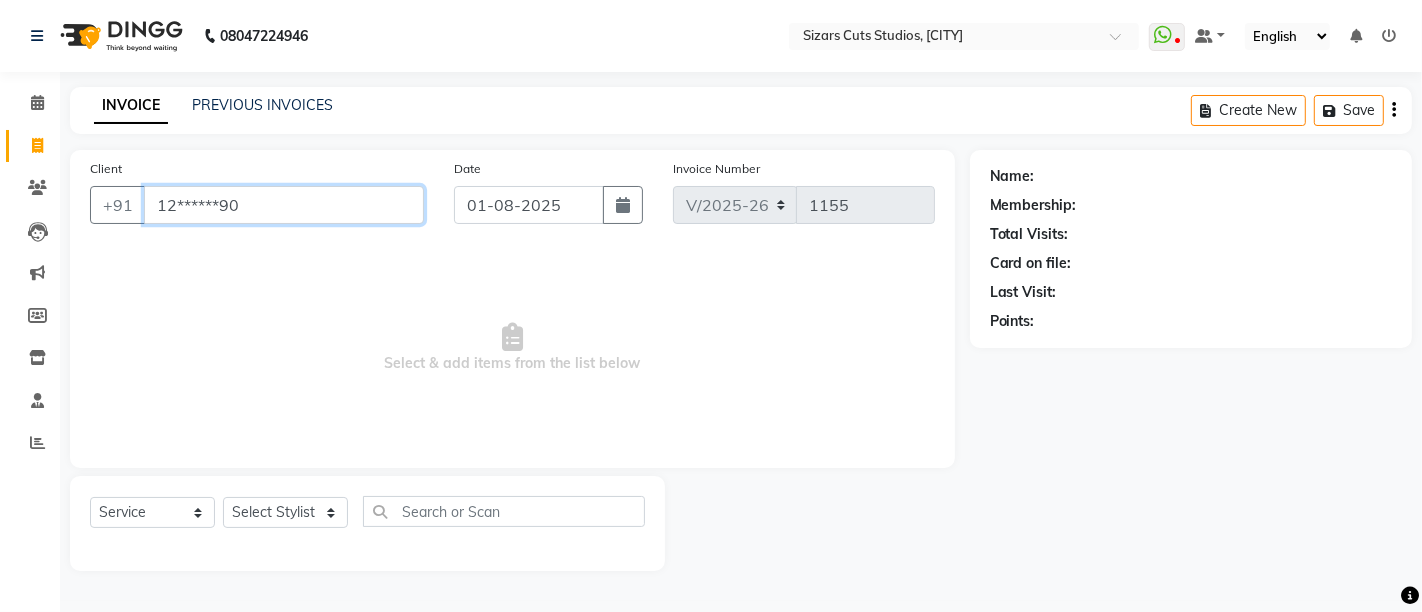 type on "12******90" 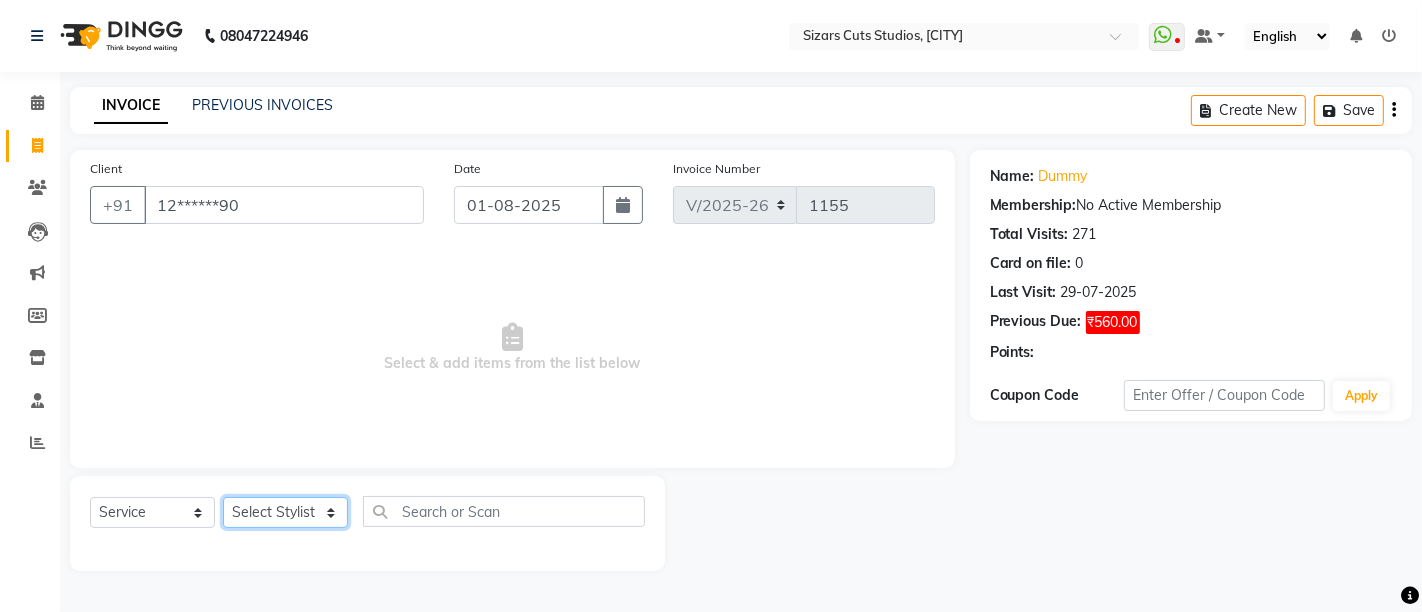 click on "Select Stylist Admin [FIRST] [LAST] [FIRST] [LAST] [FIRST] [LAST] [FIRST] [LAST]" 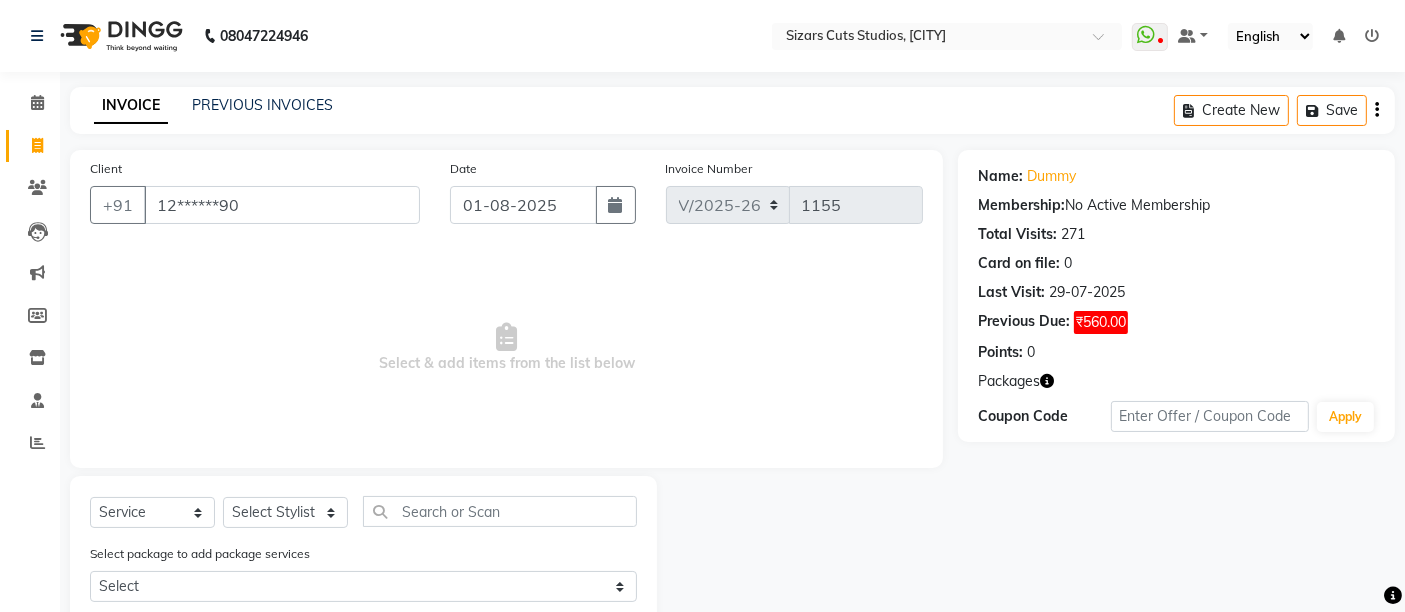 click on "Select & add items from the list below" at bounding box center [506, 348] 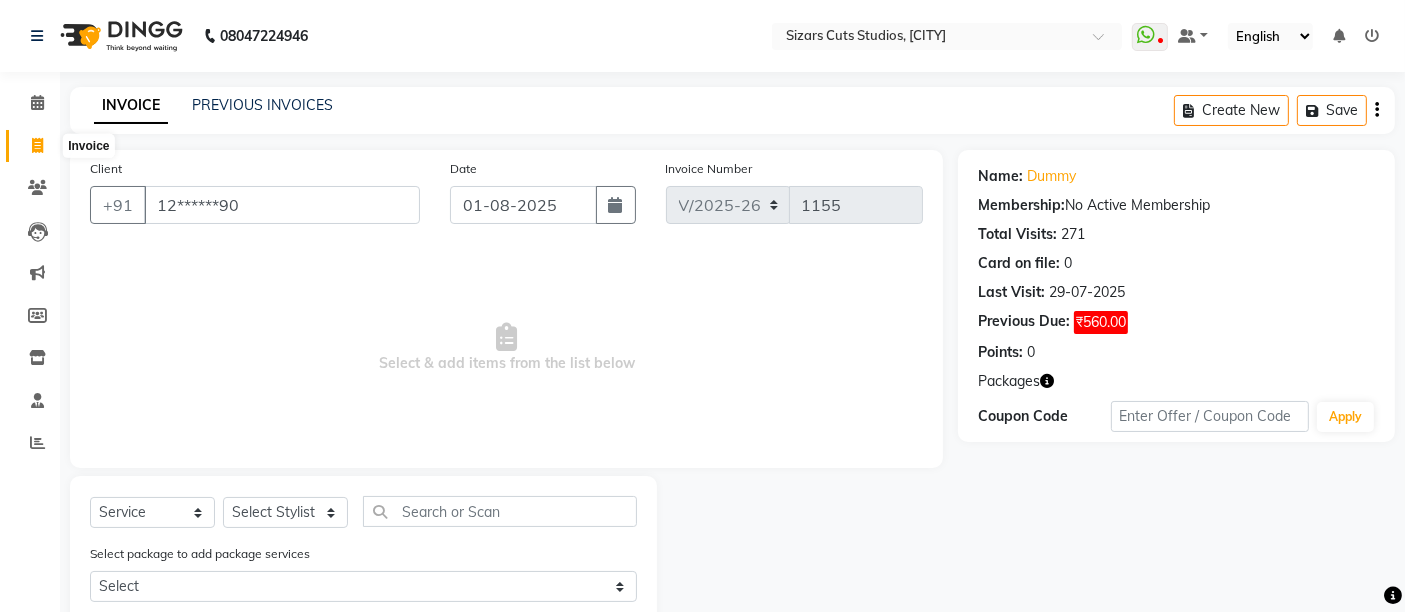 click 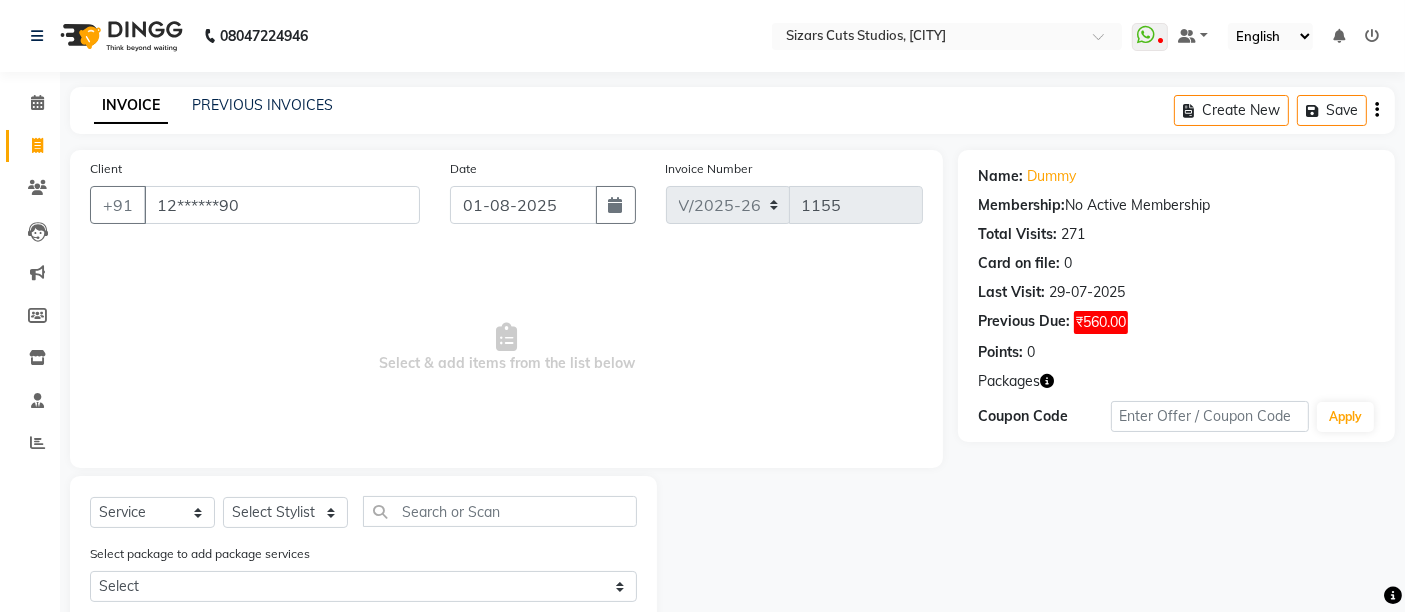 click on "Select & add items from the list below" at bounding box center (506, 348) 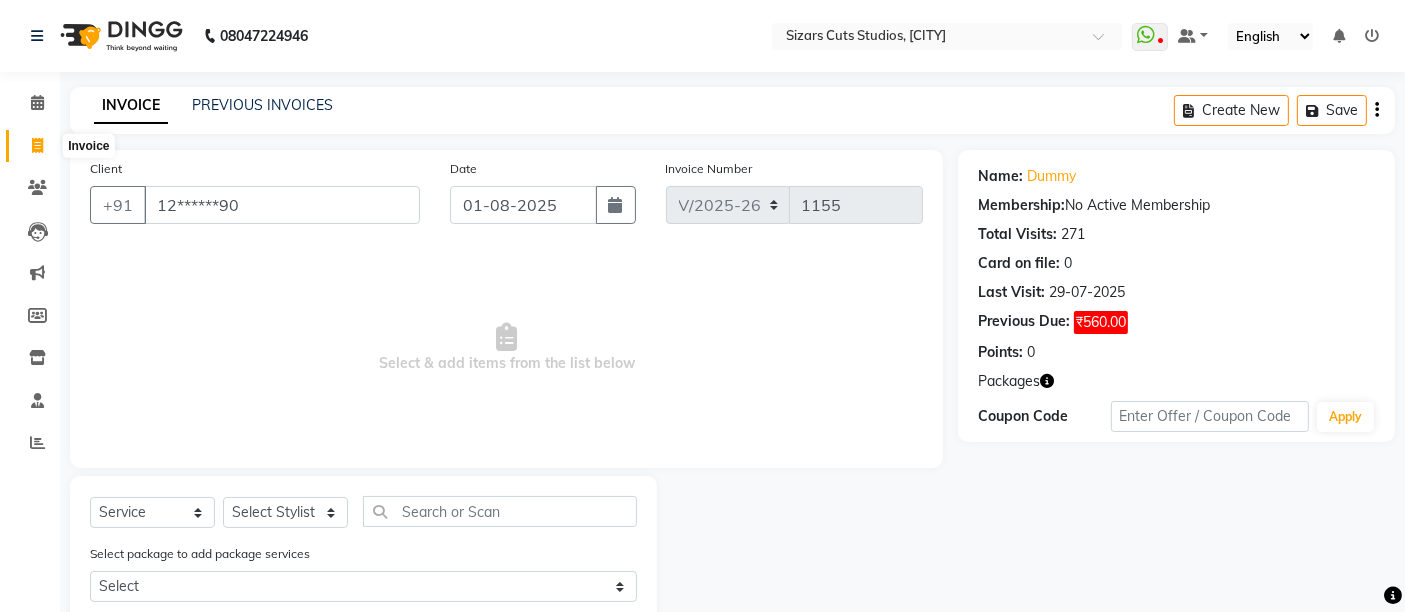 click 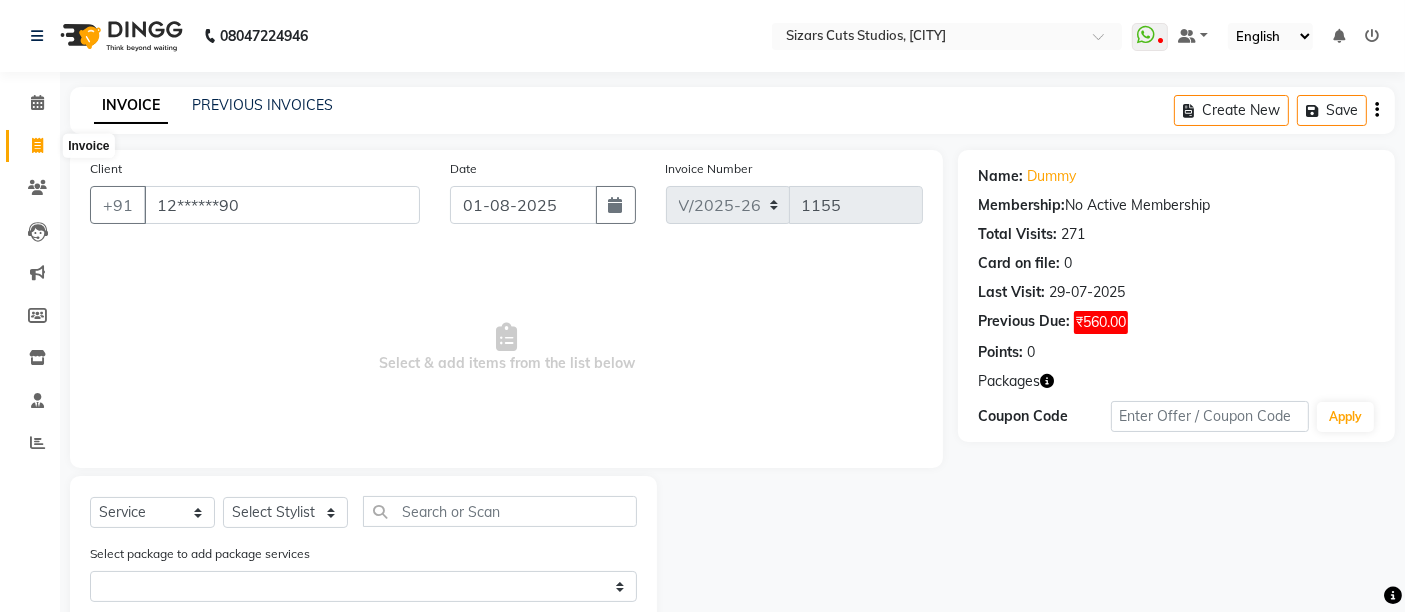 select on "service" 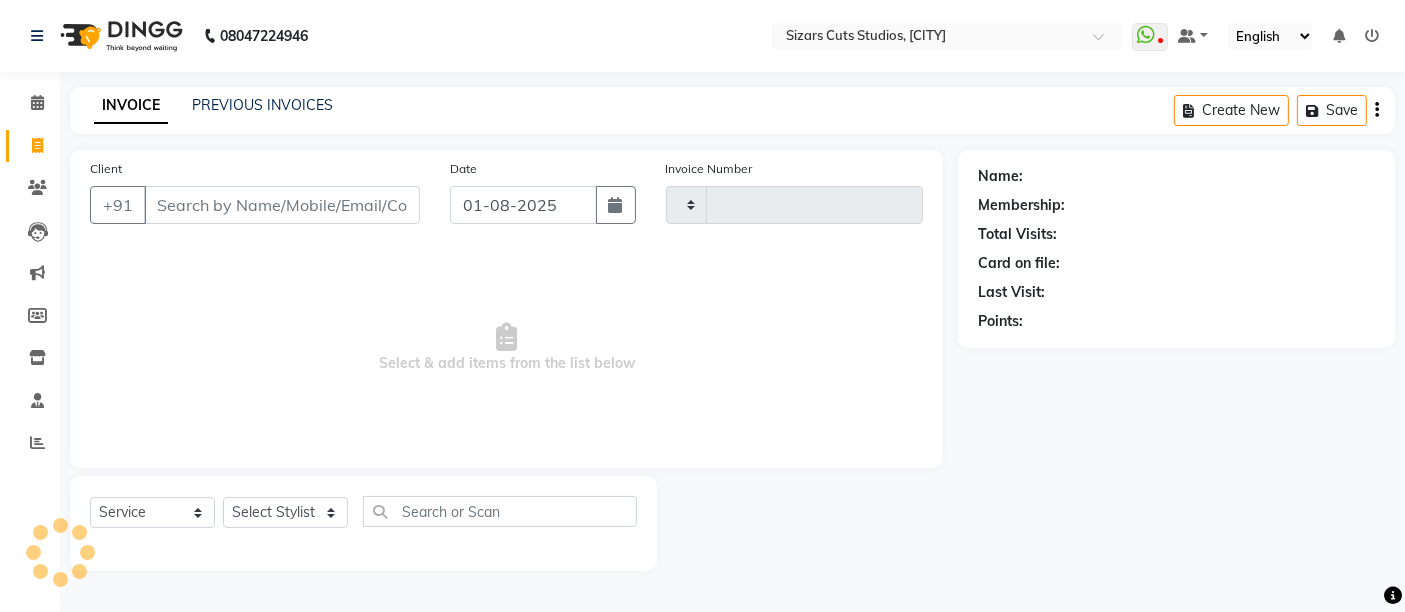 type on "1155" 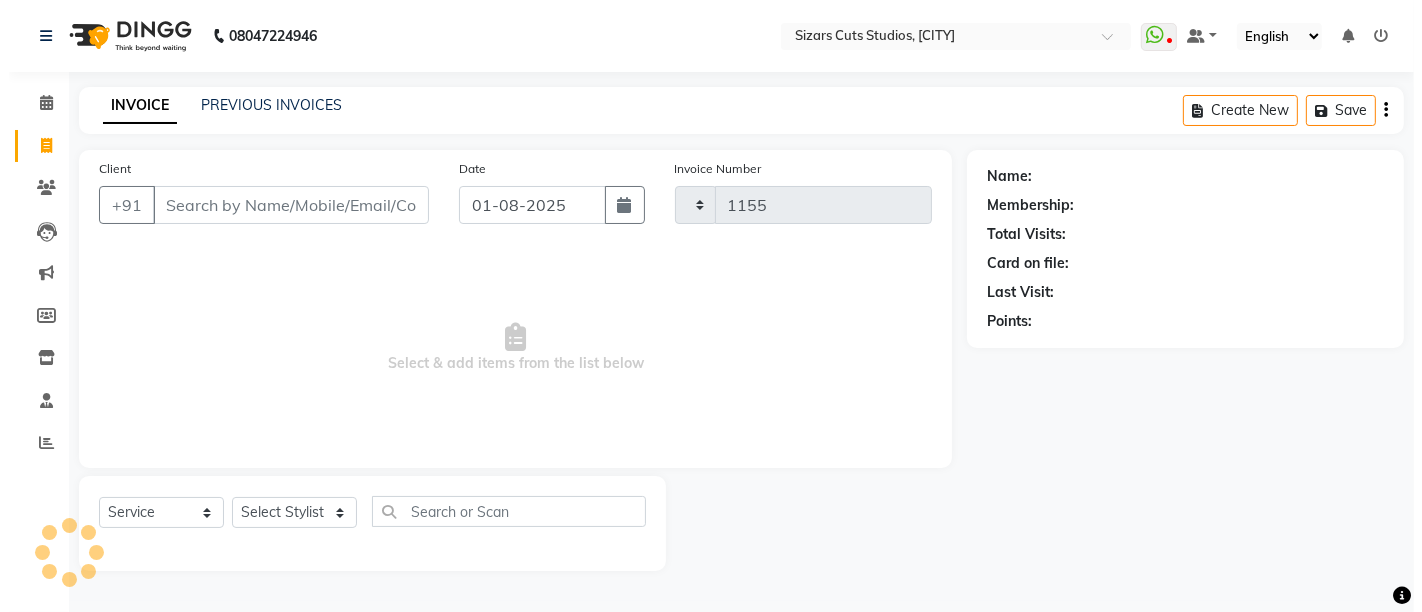 select on "5579" 